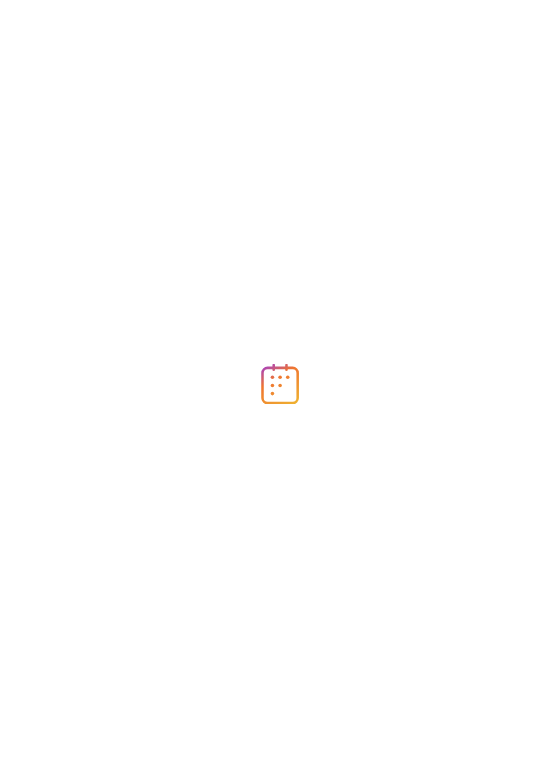 scroll, scrollTop: 0, scrollLeft: 0, axis: both 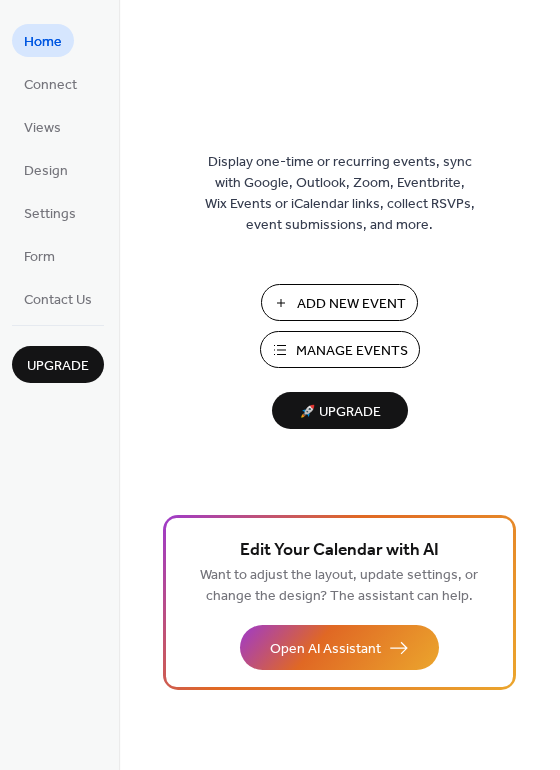 click on "Manage Events" at bounding box center [352, 351] 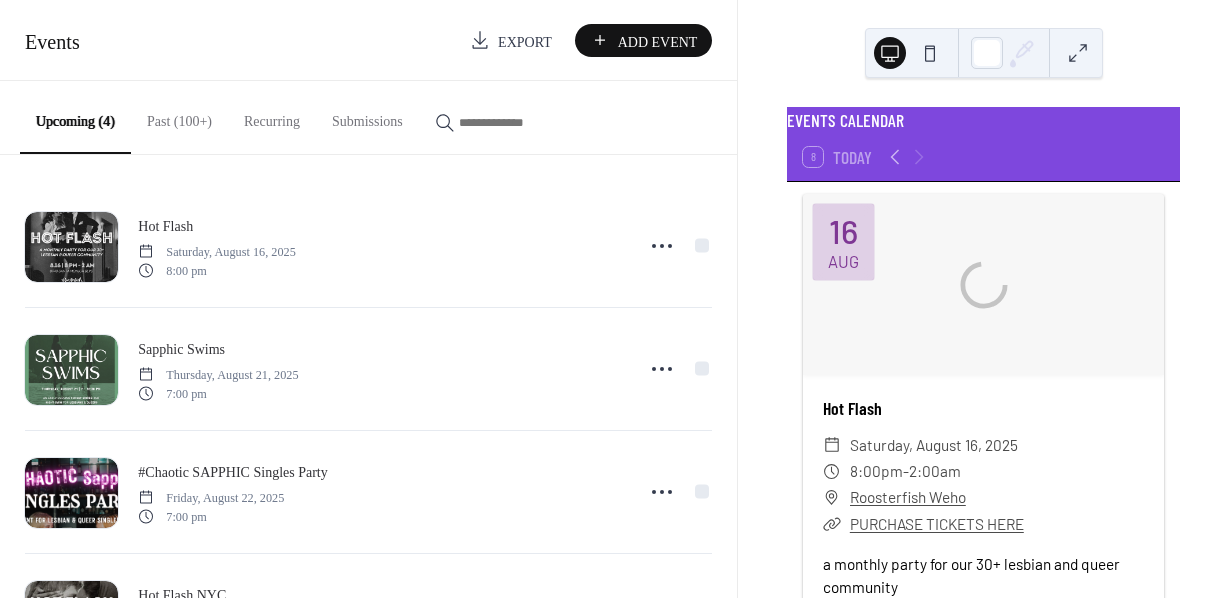 scroll, scrollTop: 0, scrollLeft: 0, axis: both 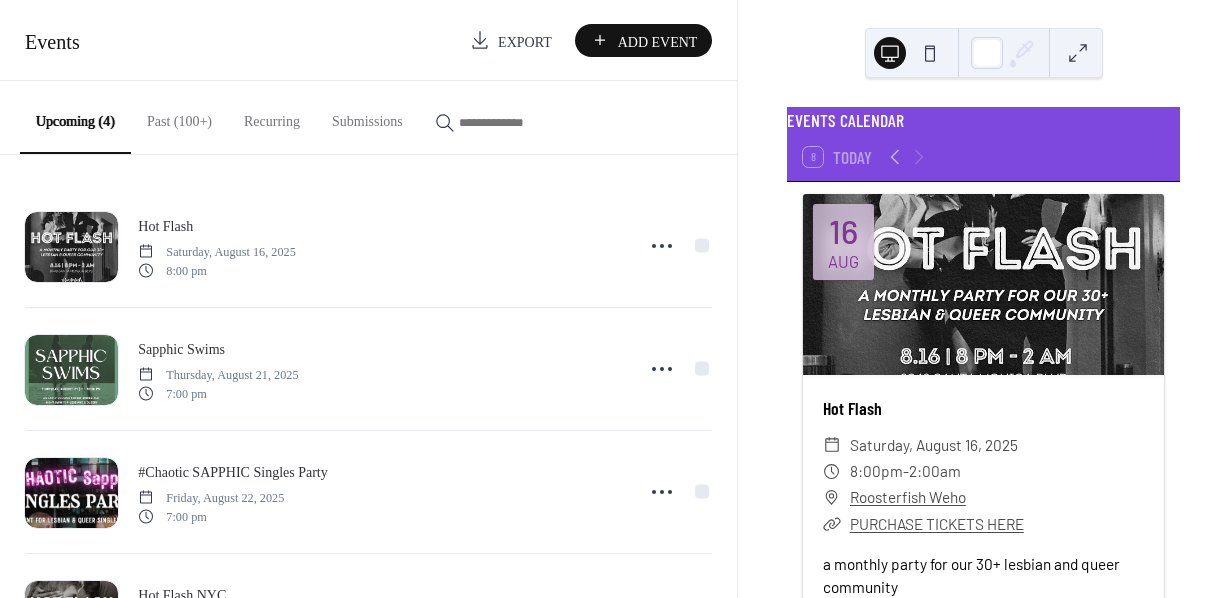 click on "Add Event" at bounding box center (658, 41) 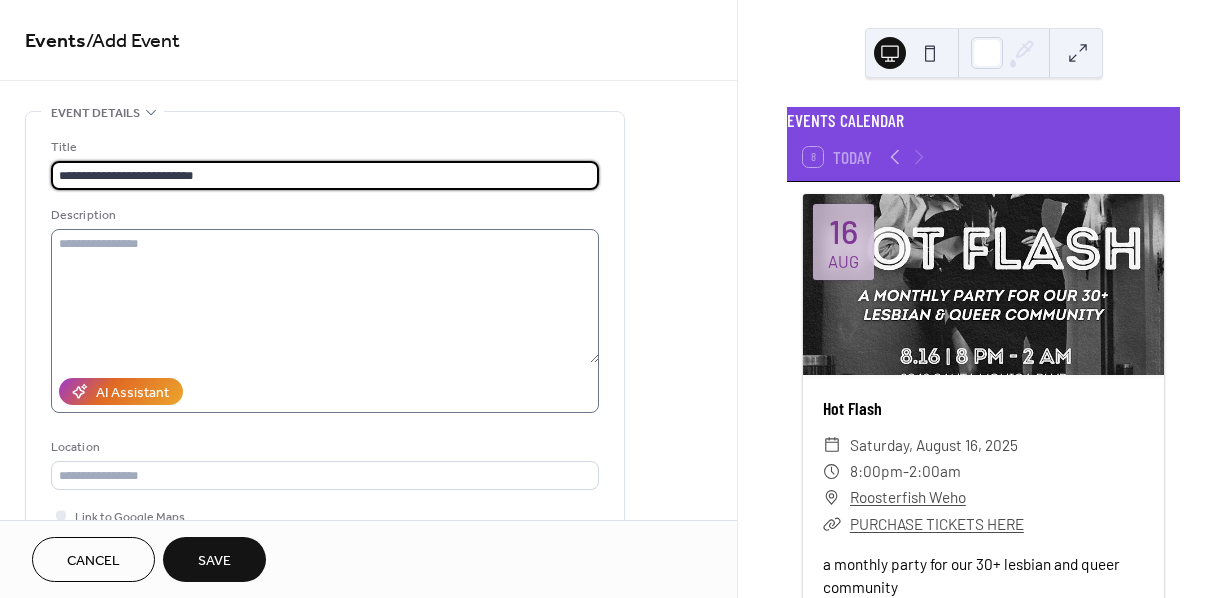 type on "**********" 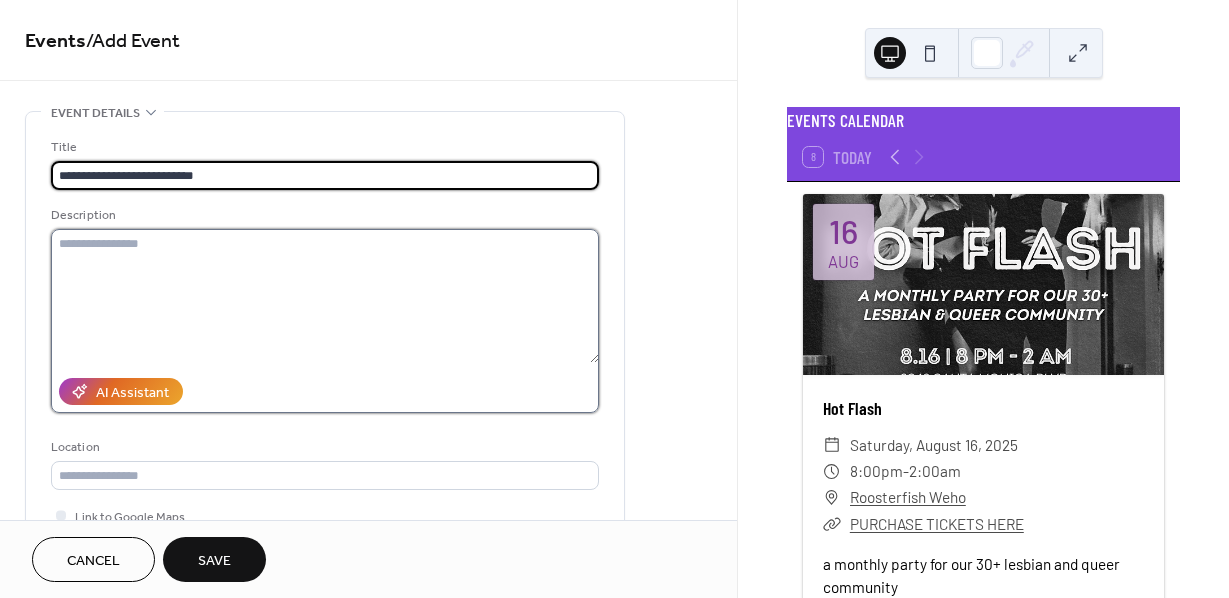 click at bounding box center (325, 296) 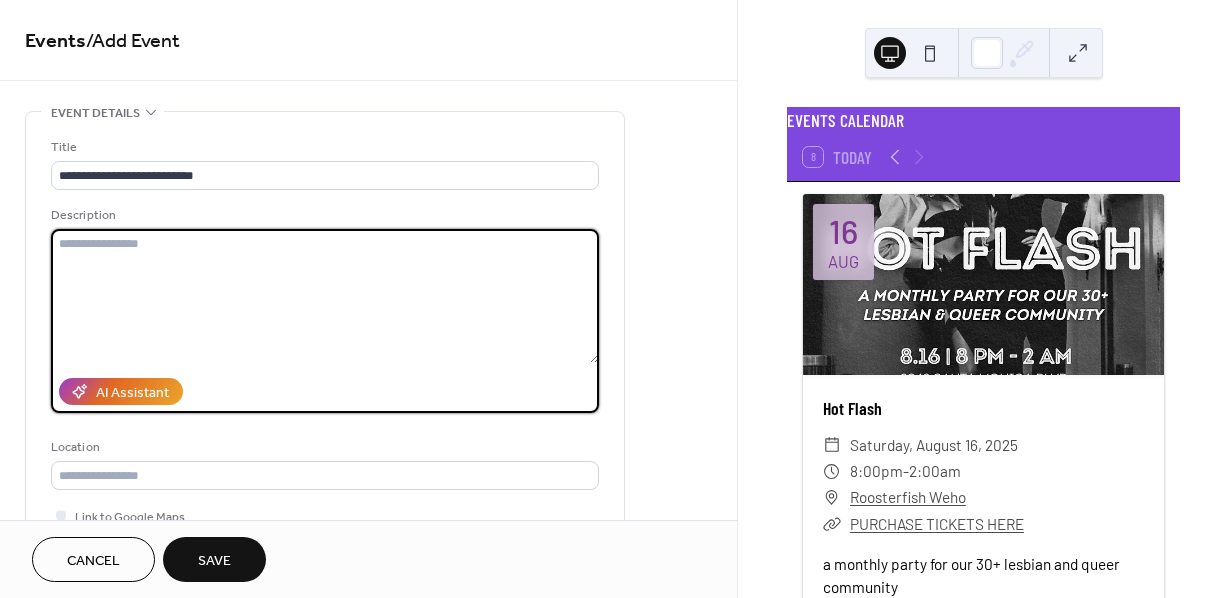 paste on "**********" 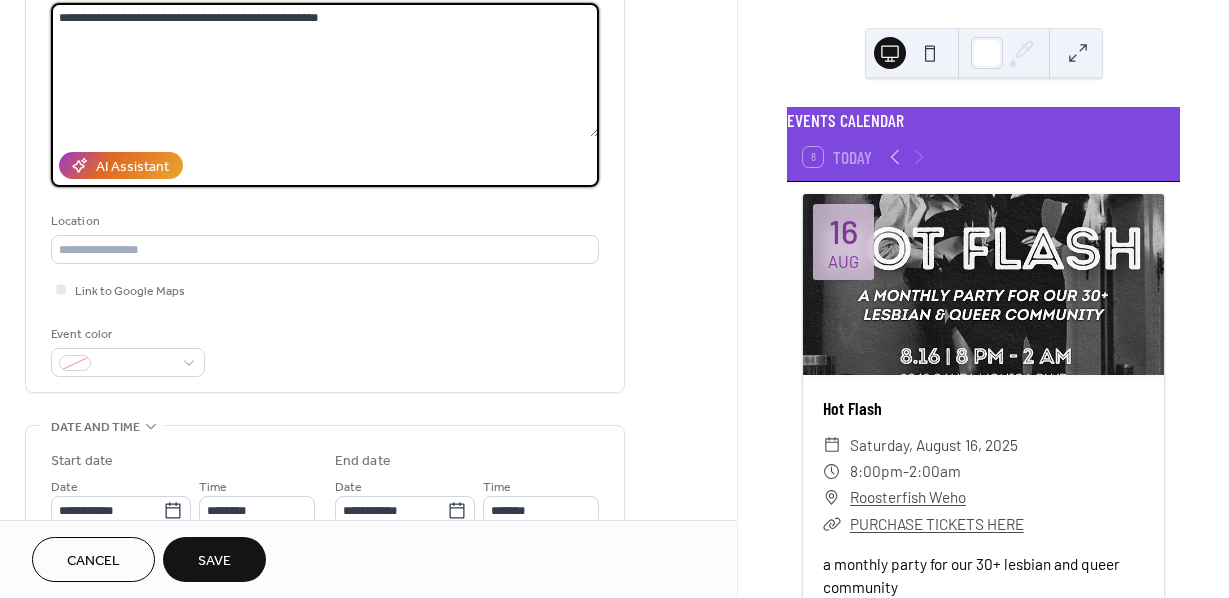 scroll, scrollTop: 259, scrollLeft: 0, axis: vertical 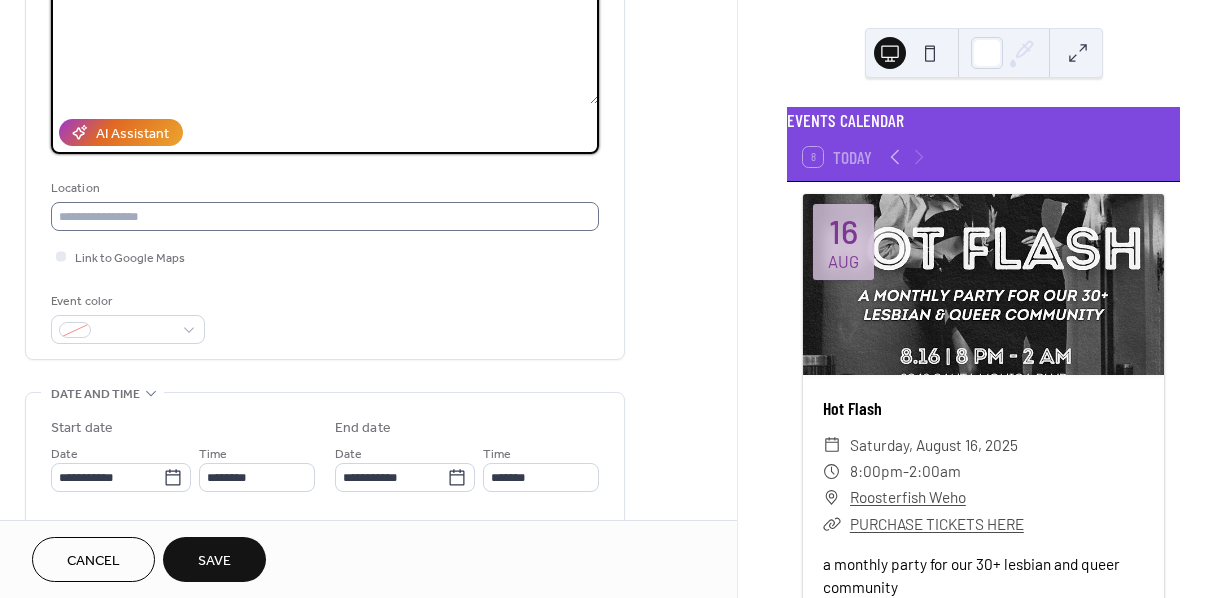 type on "**********" 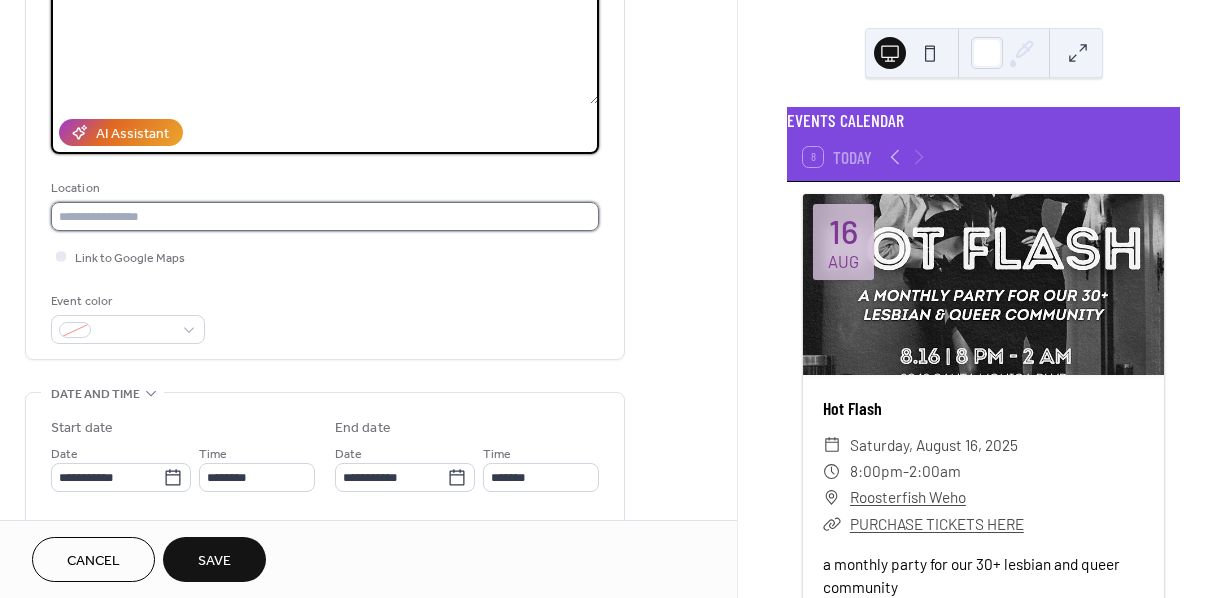 click at bounding box center (325, 216) 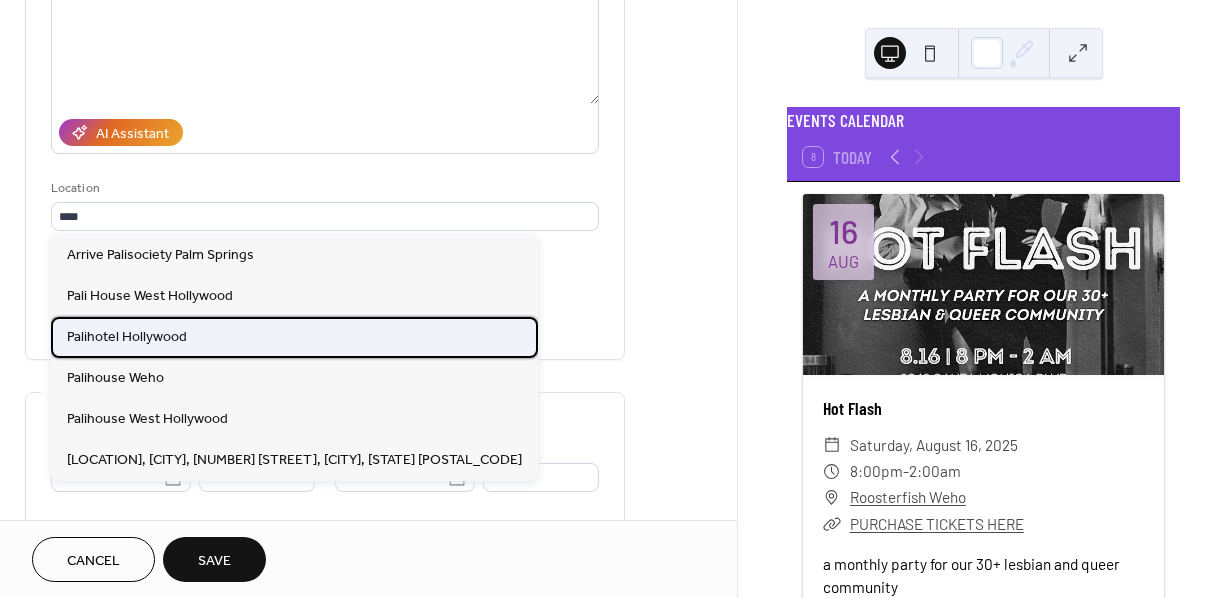 click on "Palihotel Hollywood" at bounding box center [127, 337] 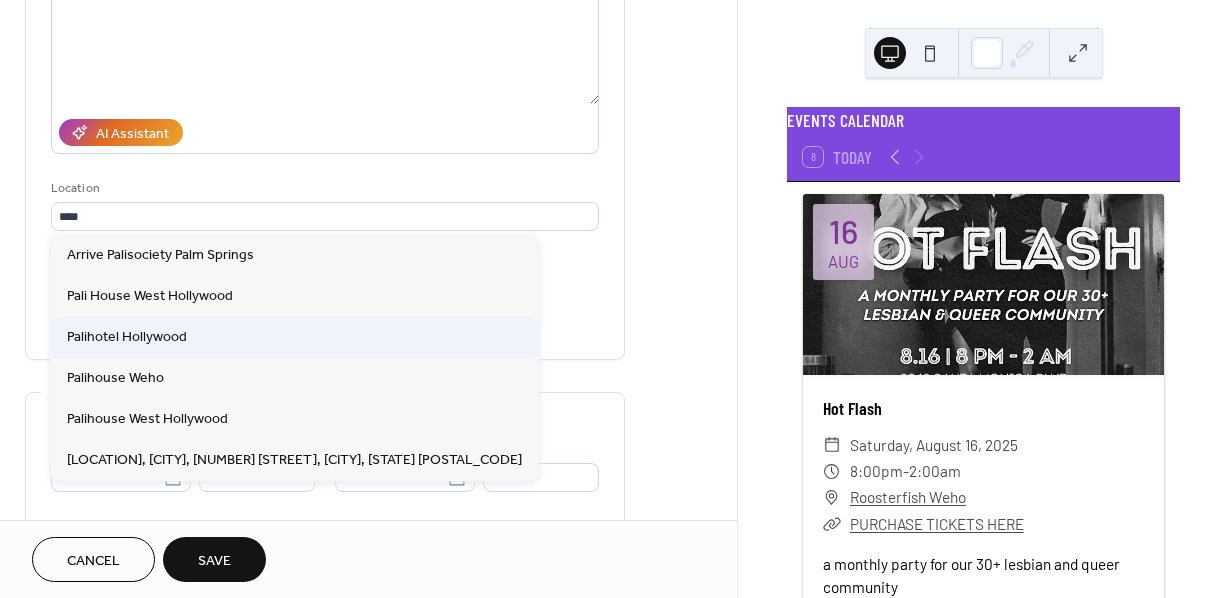 type on "**********" 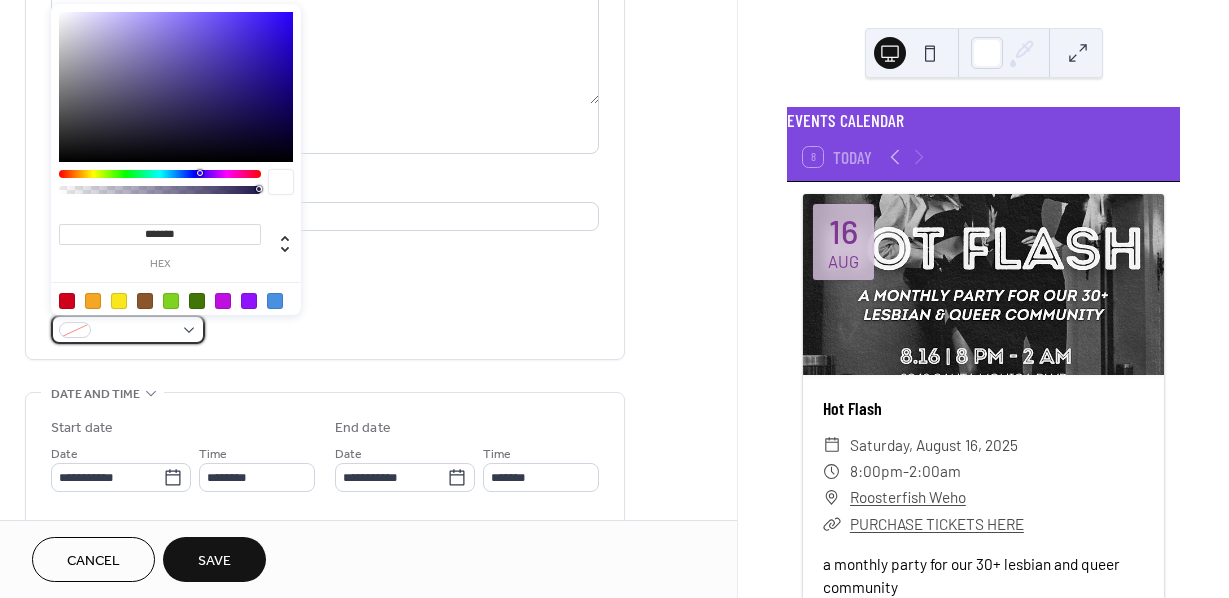 click at bounding box center [136, 331] 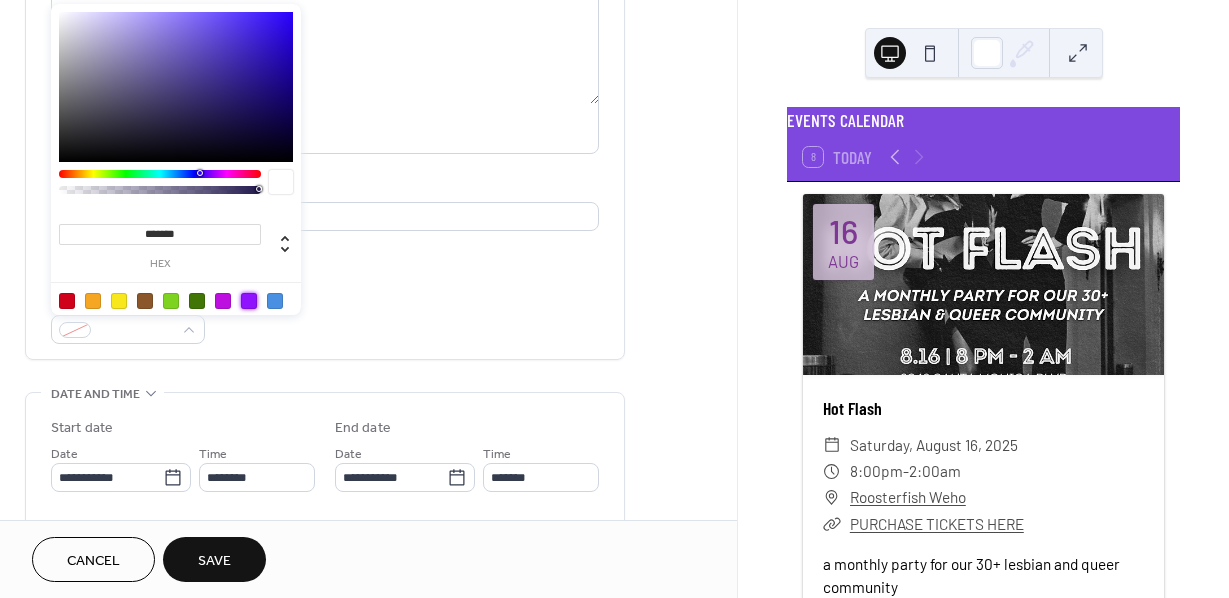 click at bounding box center [249, 301] 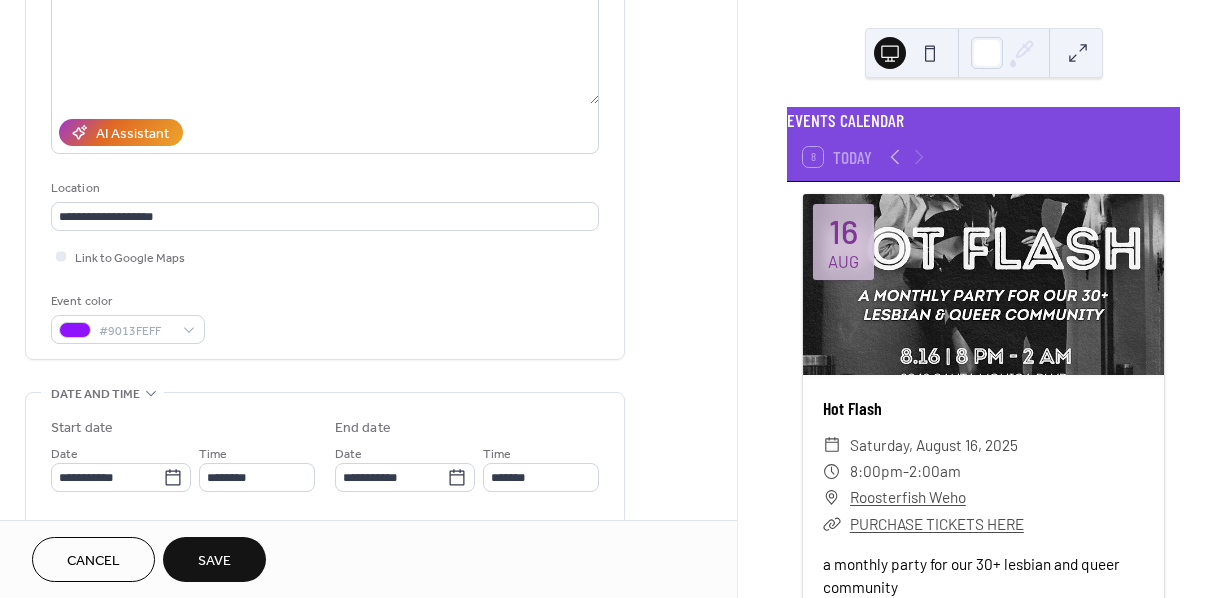 click on "**********" at bounding box center (325, 604) 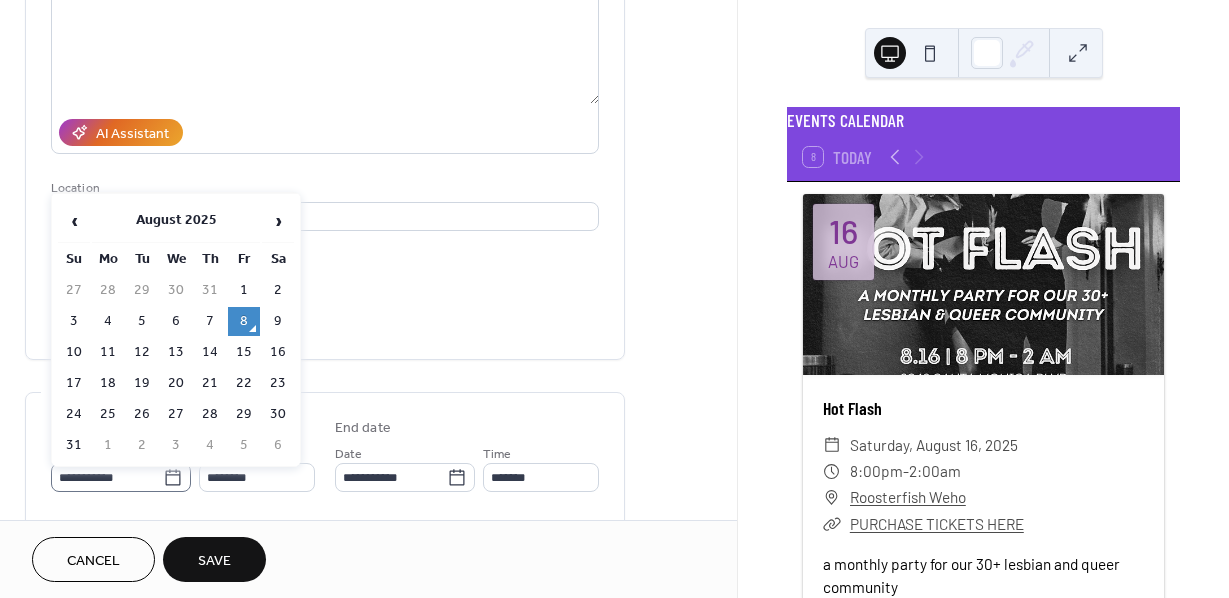 click 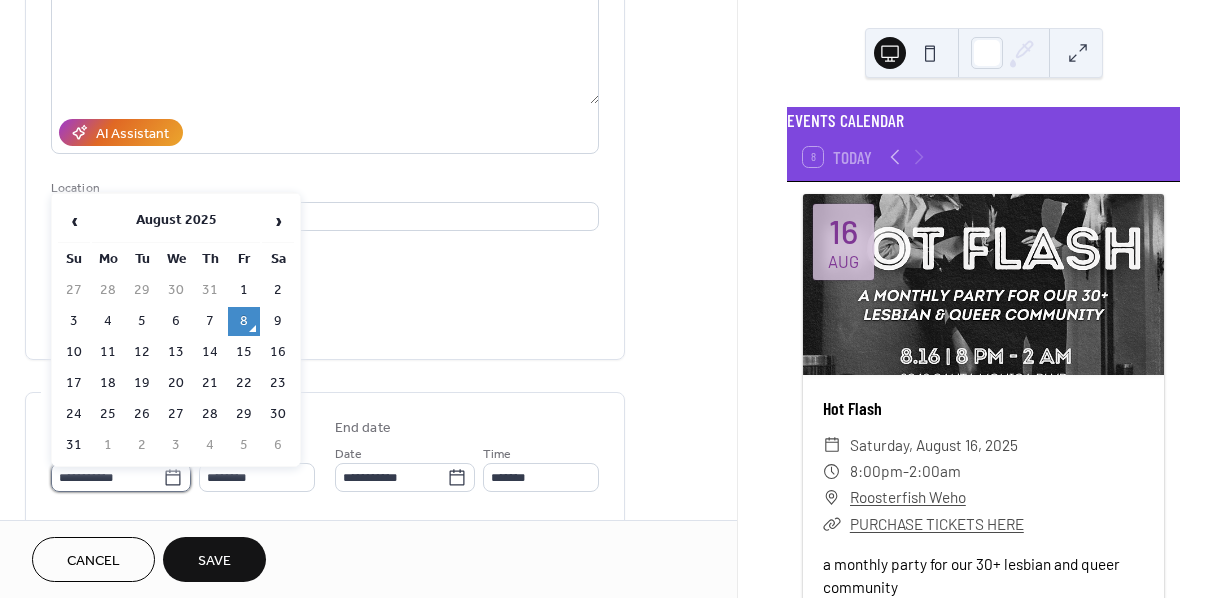 click on "**********" at bounding box center [107, 477] 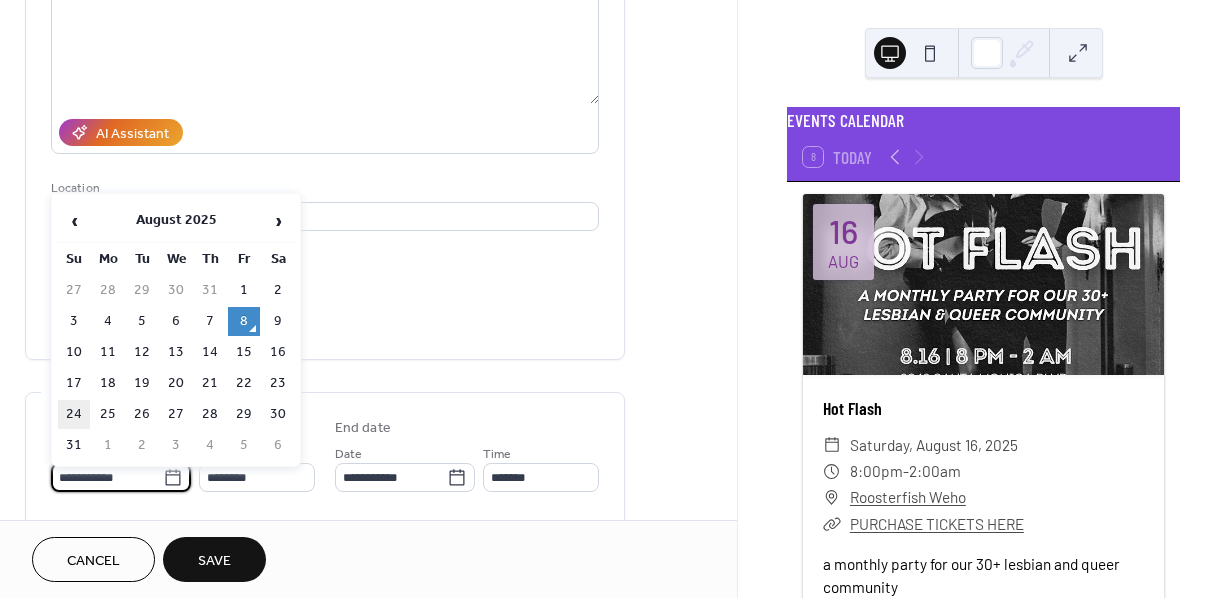click on "24" at bounding box center [74, 414] 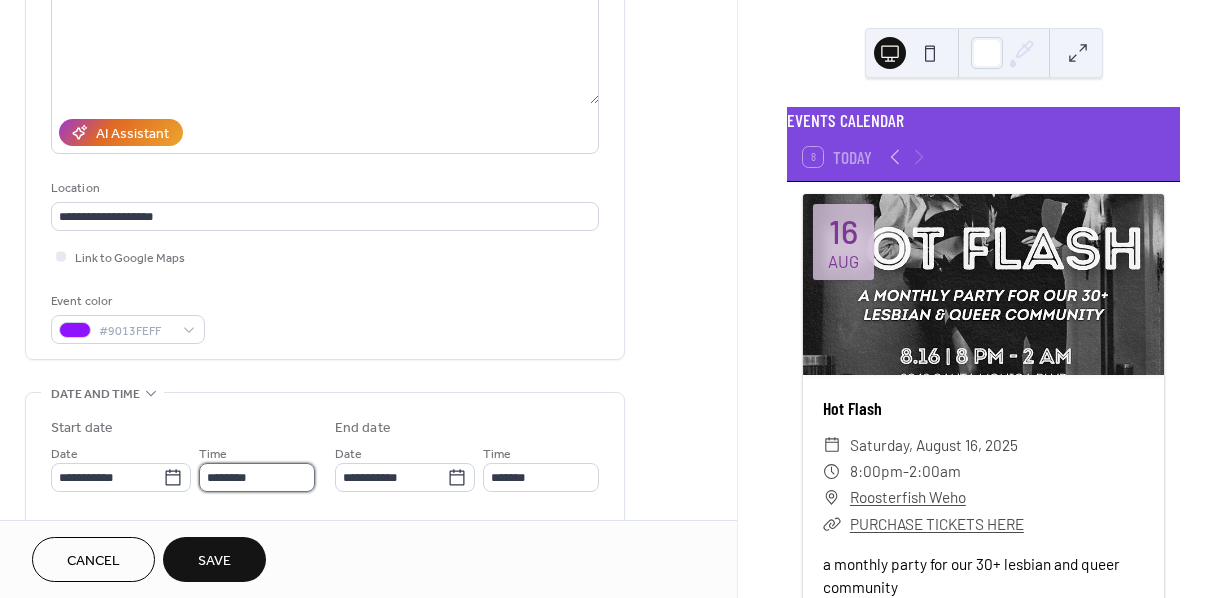 click on "********" at bounding box center [257, 477] 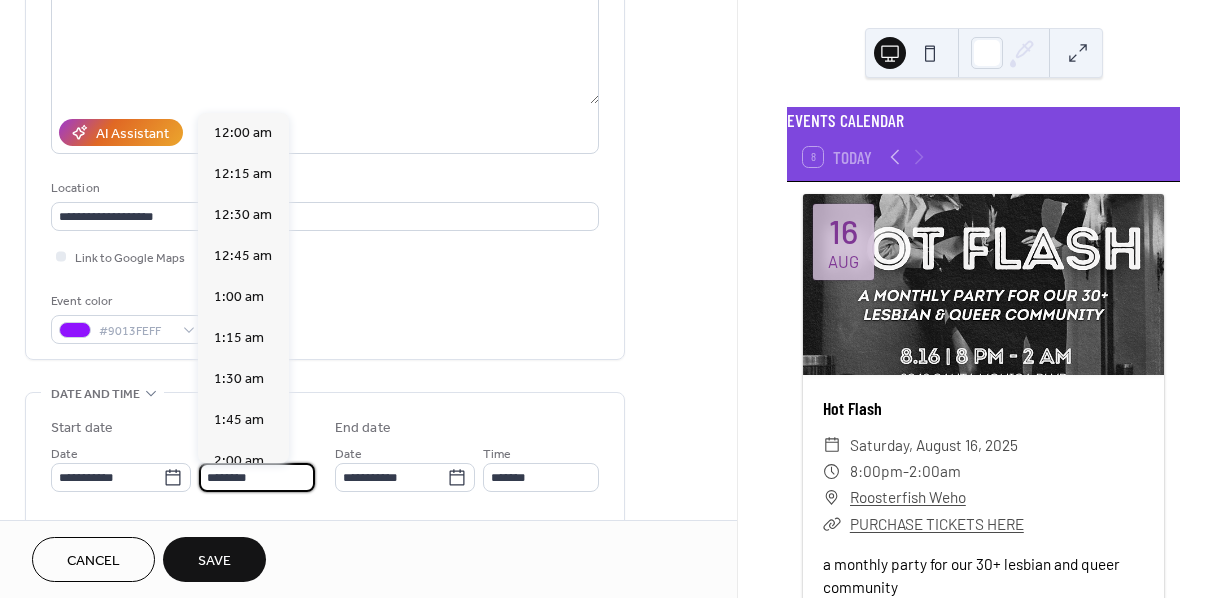 scroll, scrollTop: 1944, scrollLeft: 0, axis: vertical 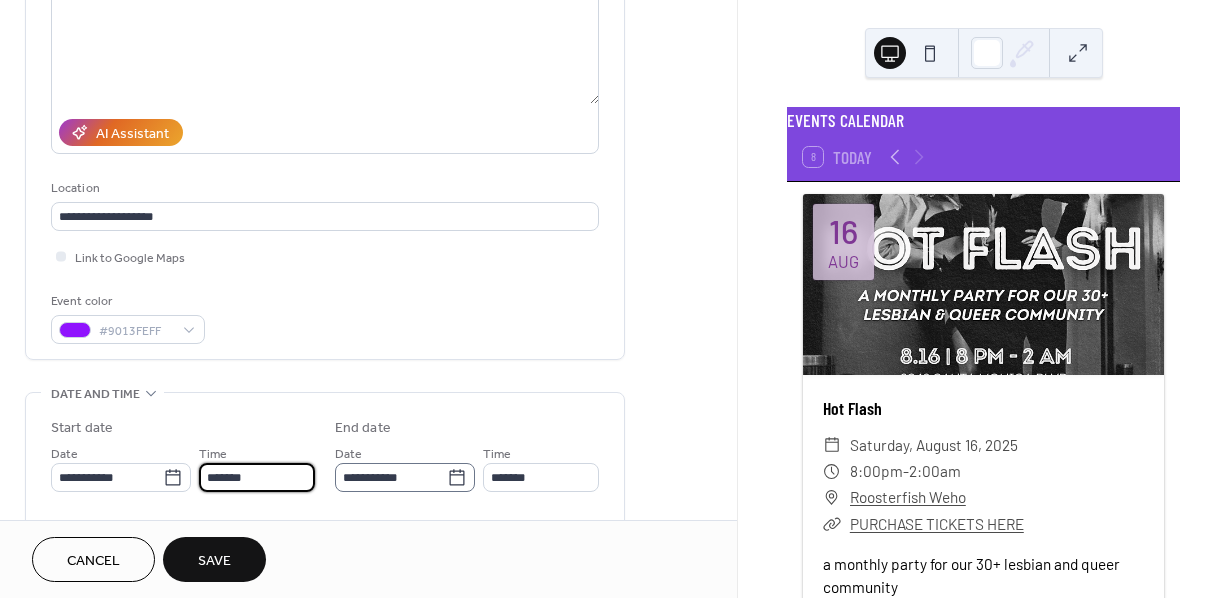 type on "*******" 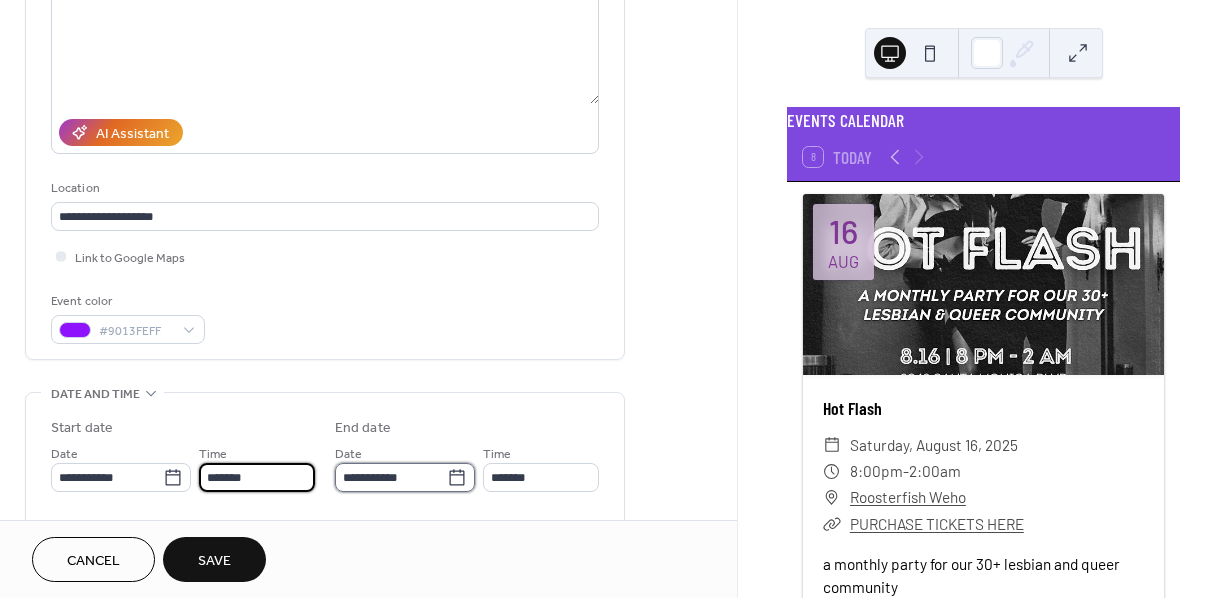 click on "**********" at bounding box center [391, 477] 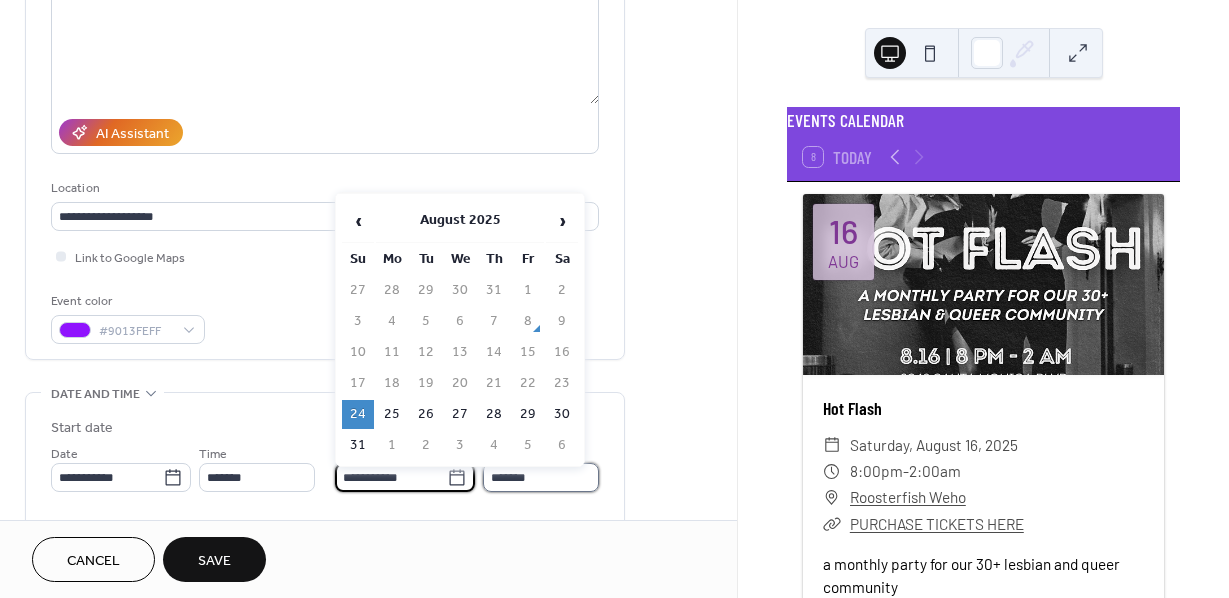 click on "*******" at bounding box center (541, 477) 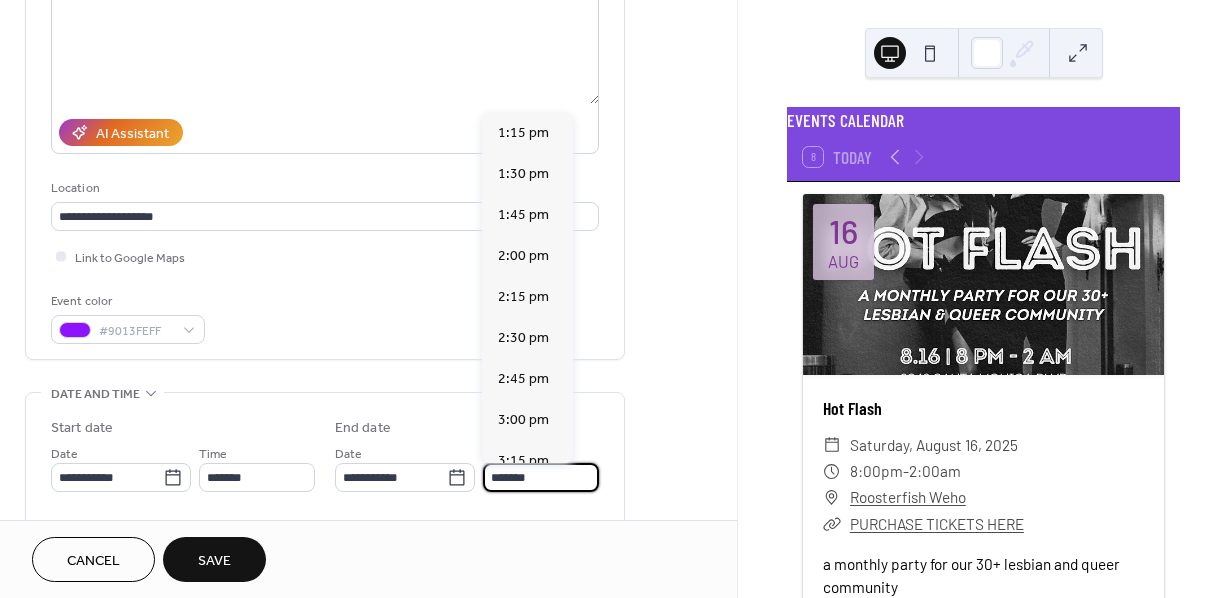scroll, scrollTop: 607, scrollLeft: 0, axis: vertical 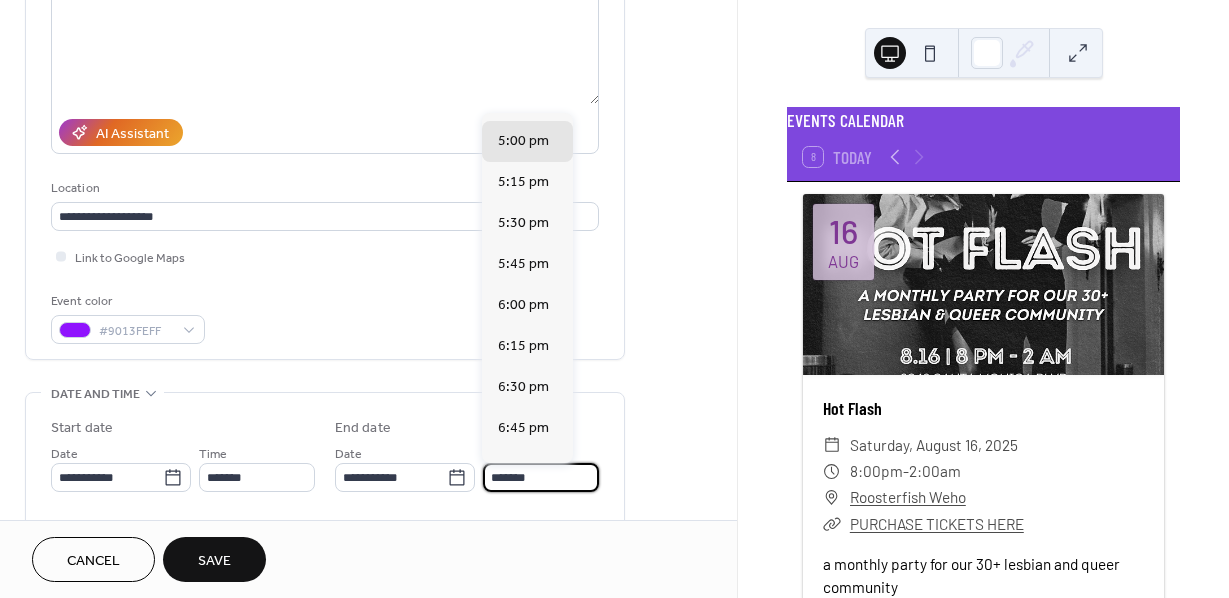 type on "*******" 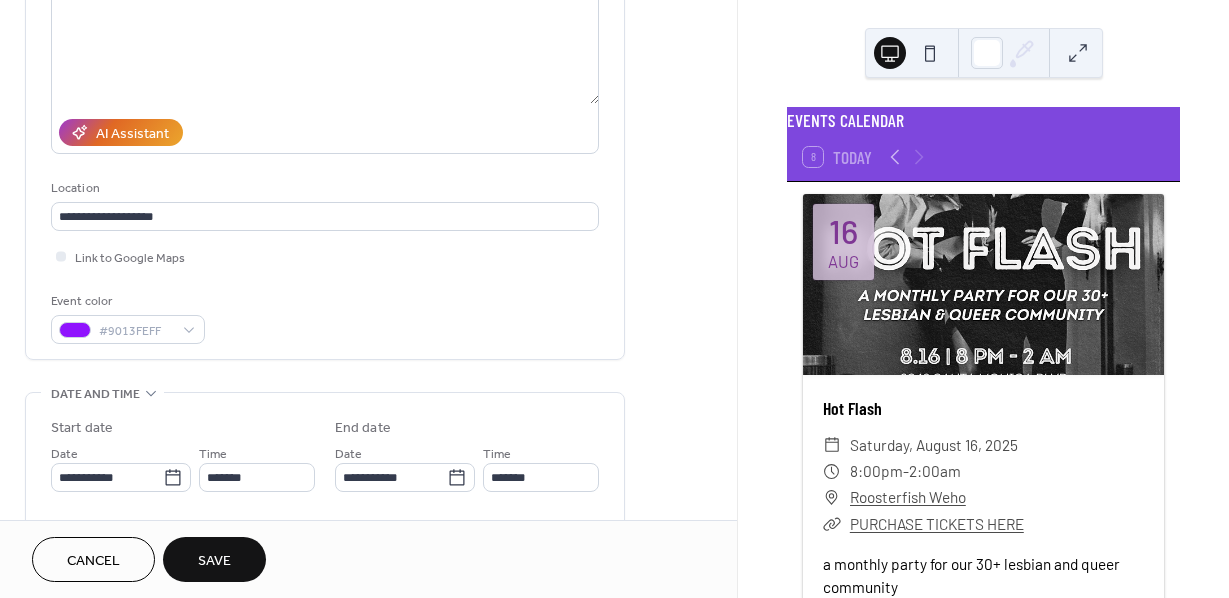 click on "Event color #9013FEFF" at bounding box center (325, 317) 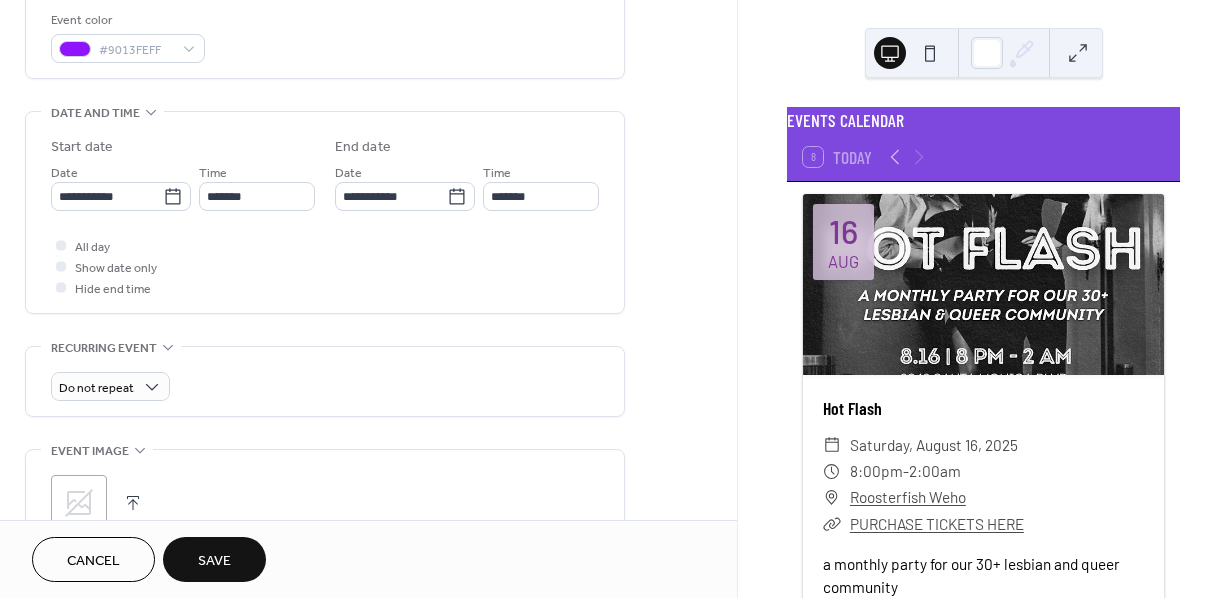 scroll, scrollTop: 588, scrollLeft: 0, axis: vertical 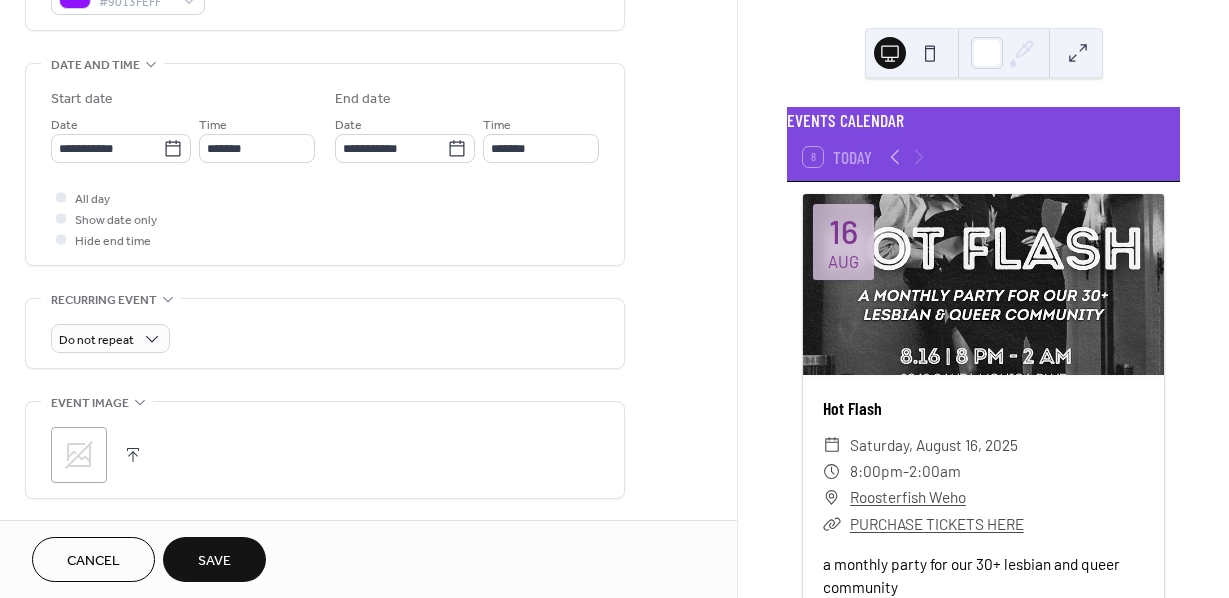click 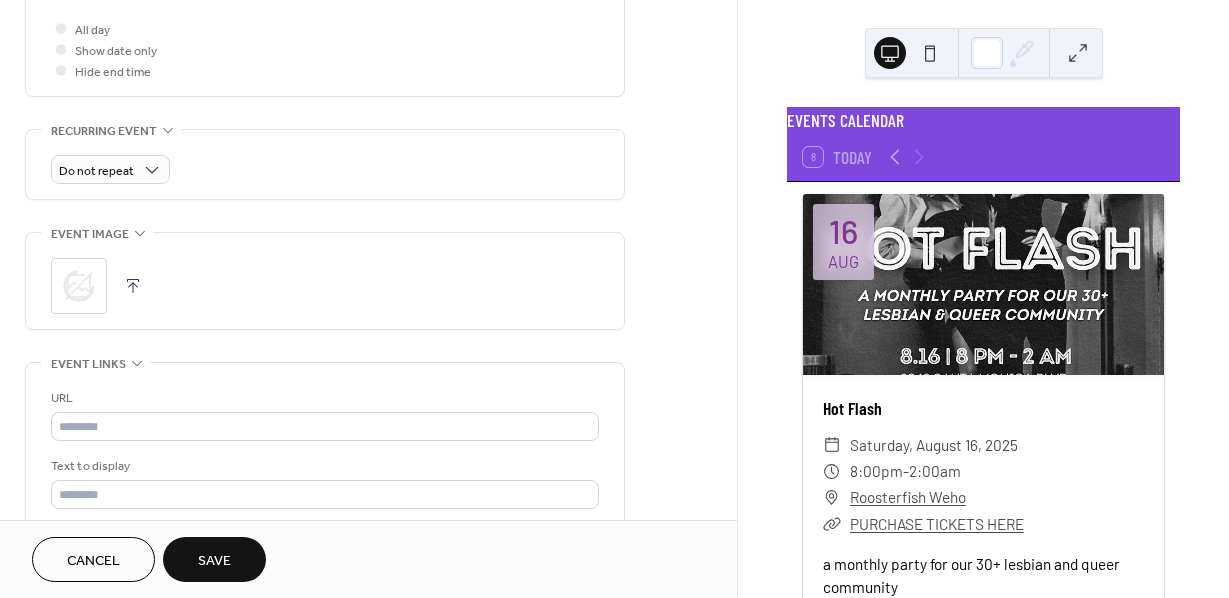 scroll, scrollTop: 811, scrollLeft: 0, axis: vertical 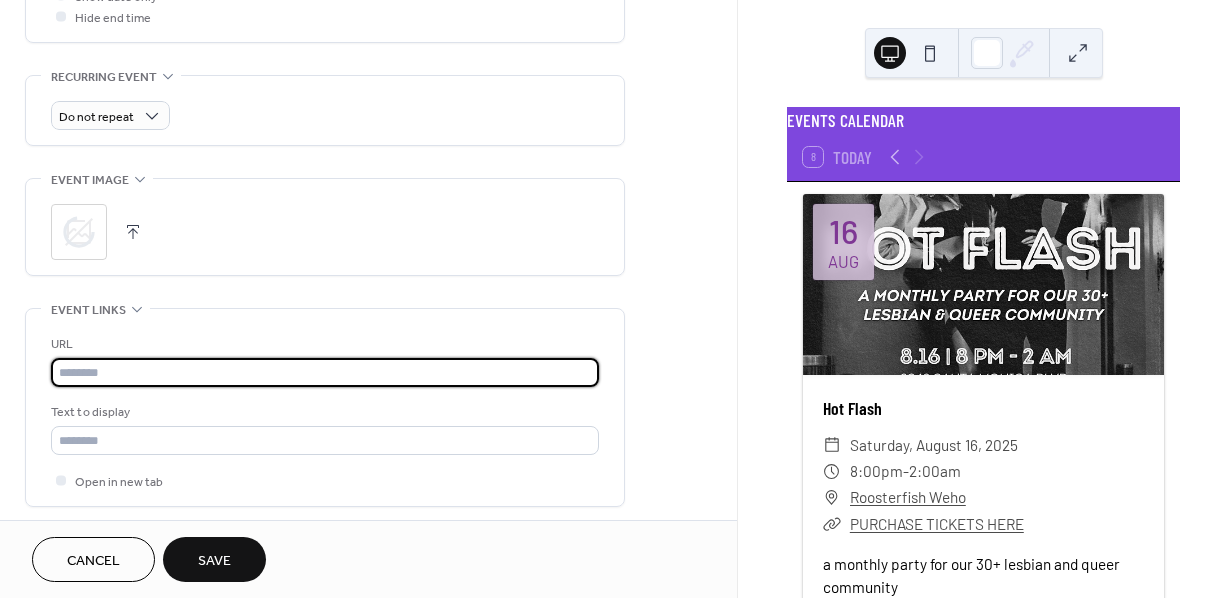 click at bounding box center (325, 372) 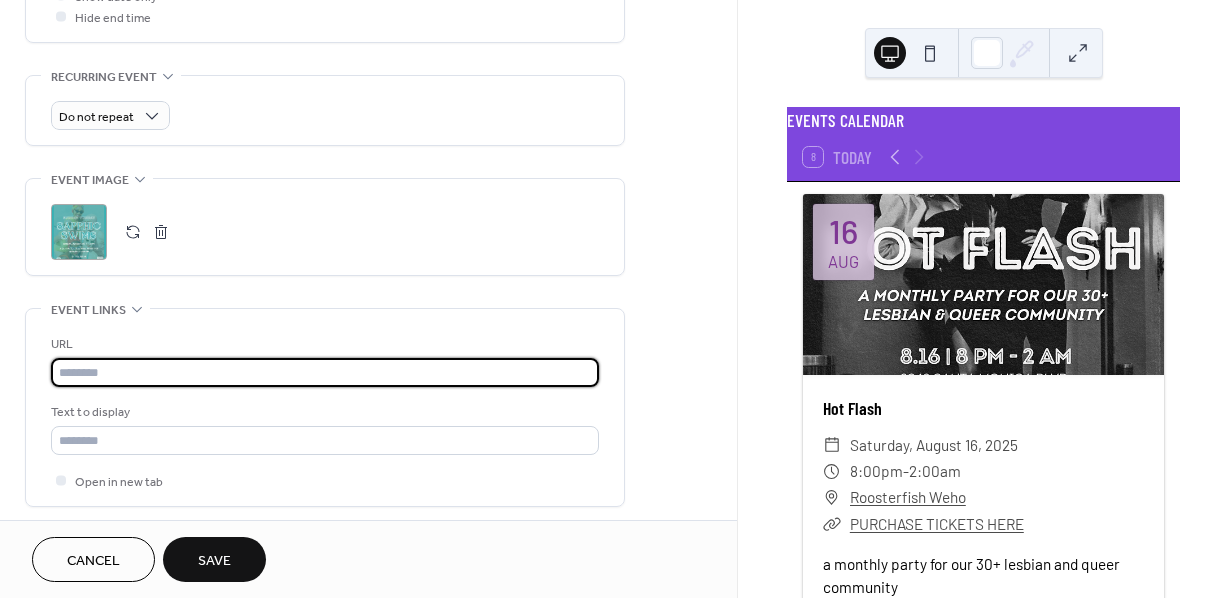 paste on "**********" 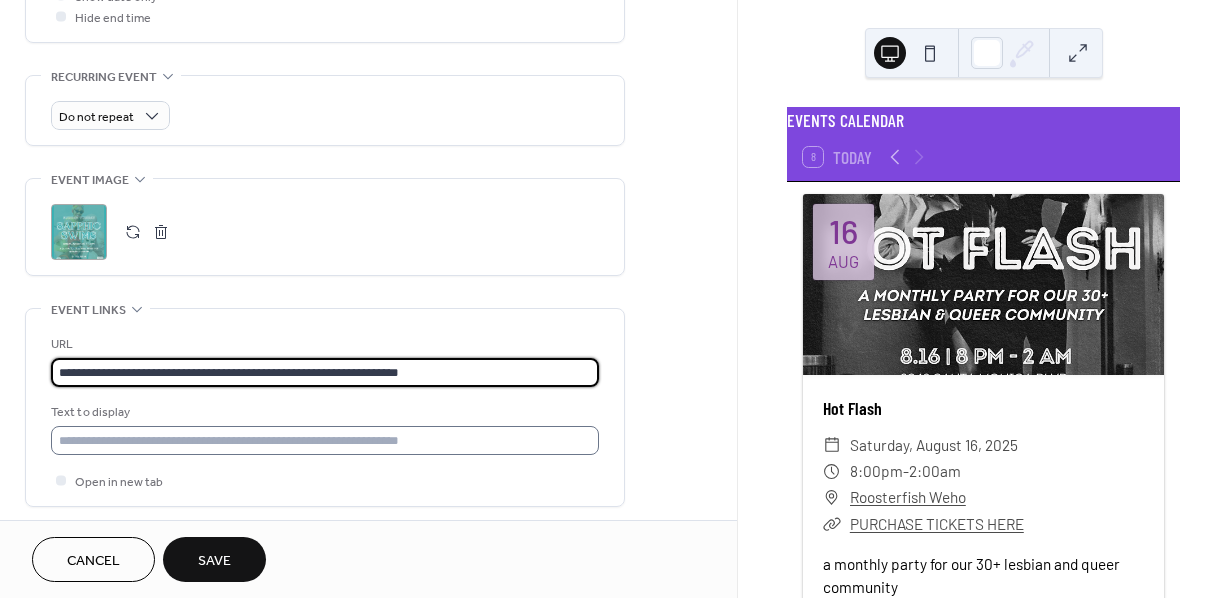 type on "**********" 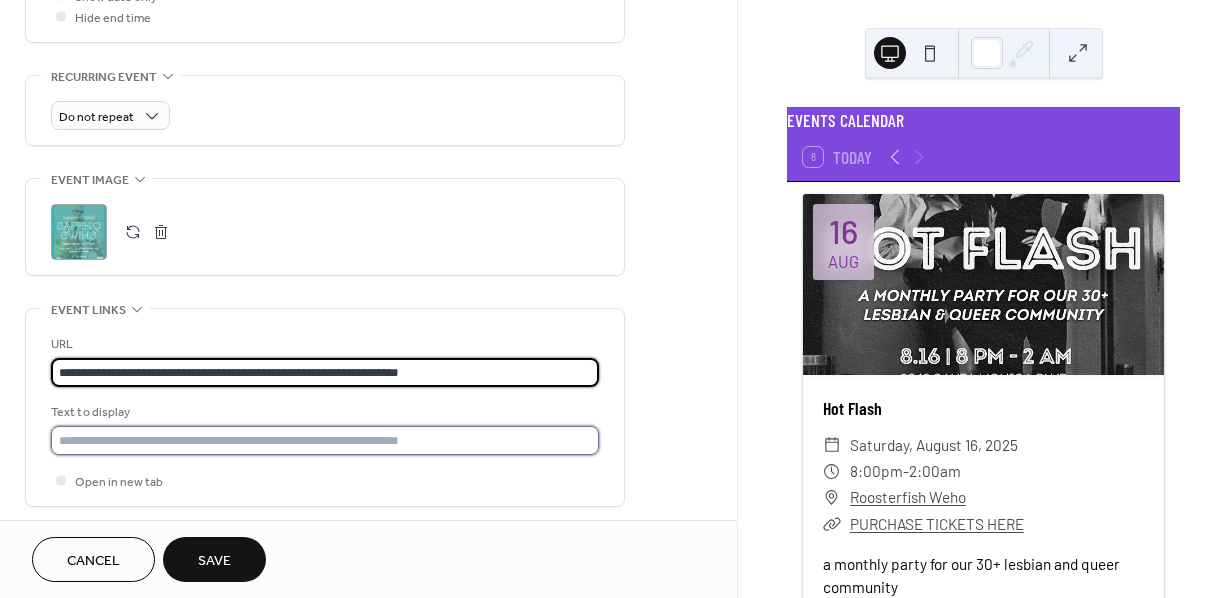click at bounding box center (325, 440) 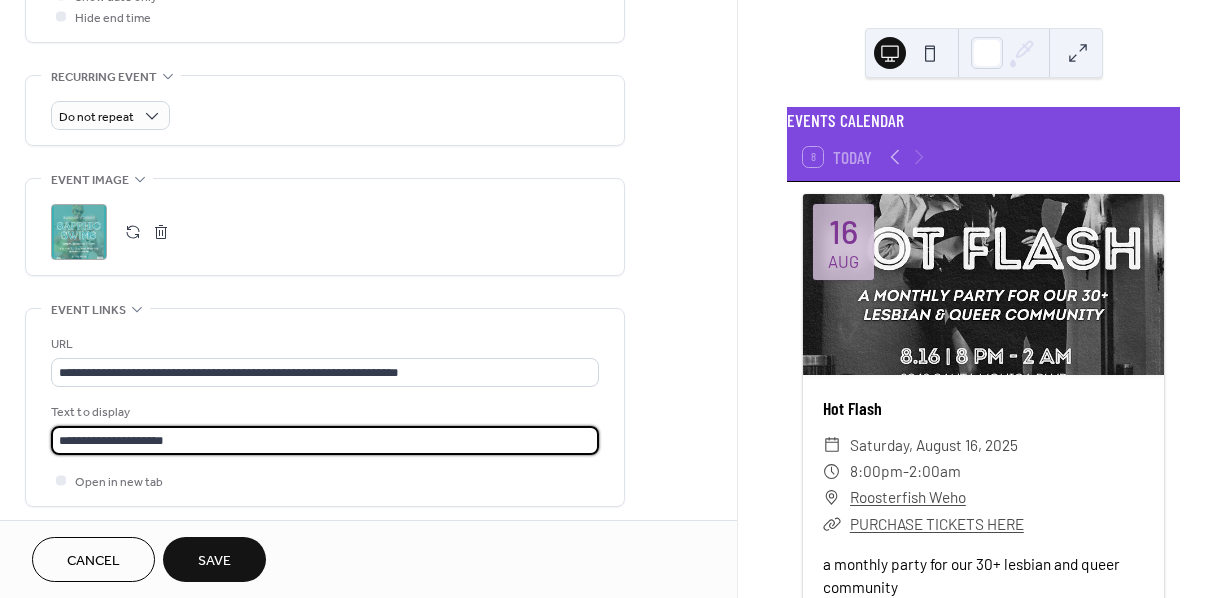 type on "**********" 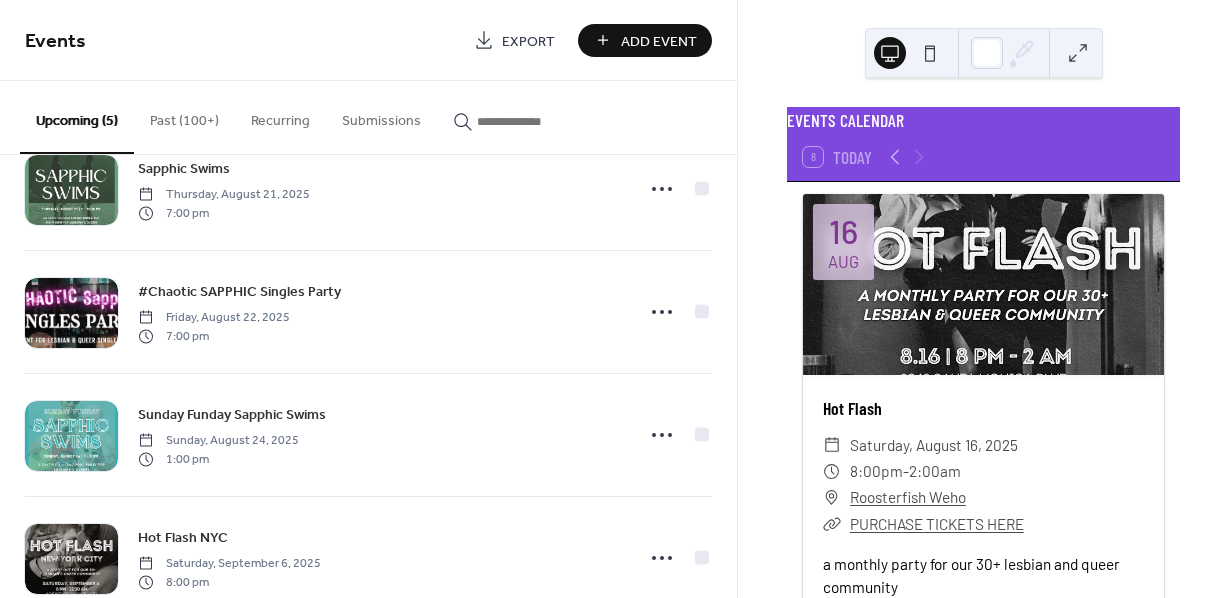 scroll, scrollTop: 231, scrollLeft: 0, axis: vertical 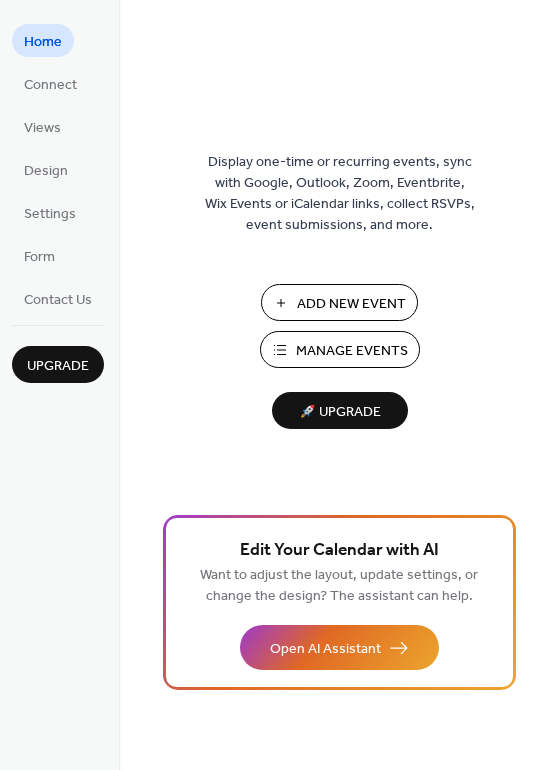 click on "Manage Events" at bounding box center [352, 351] 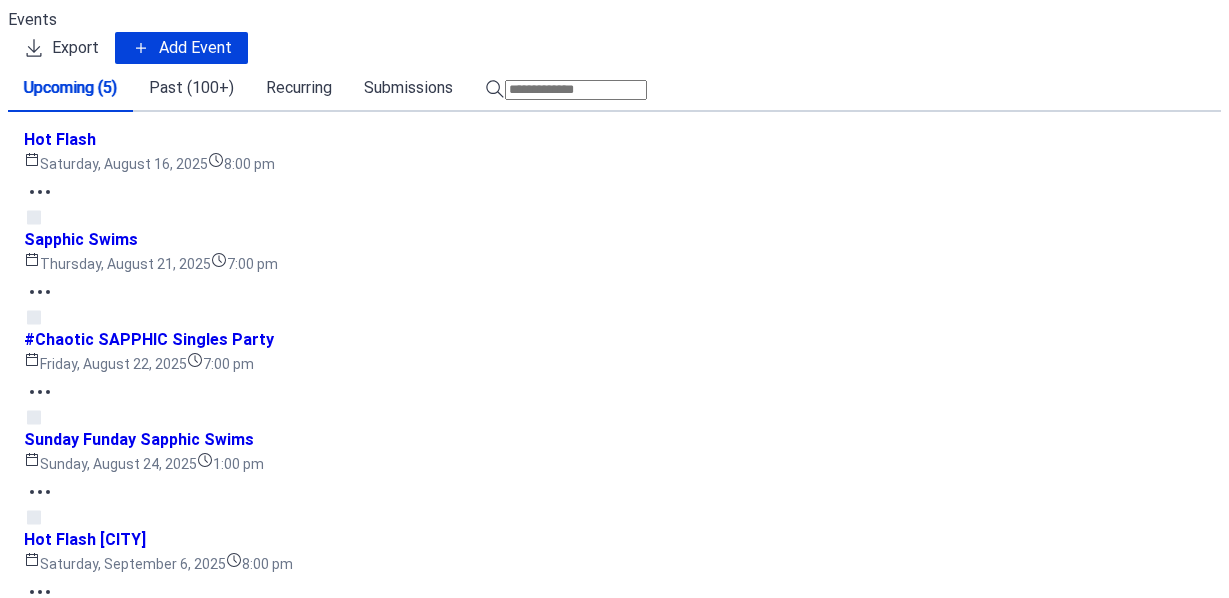 scroll, scrollTop: 0, scrollLeft: 0, axis: both 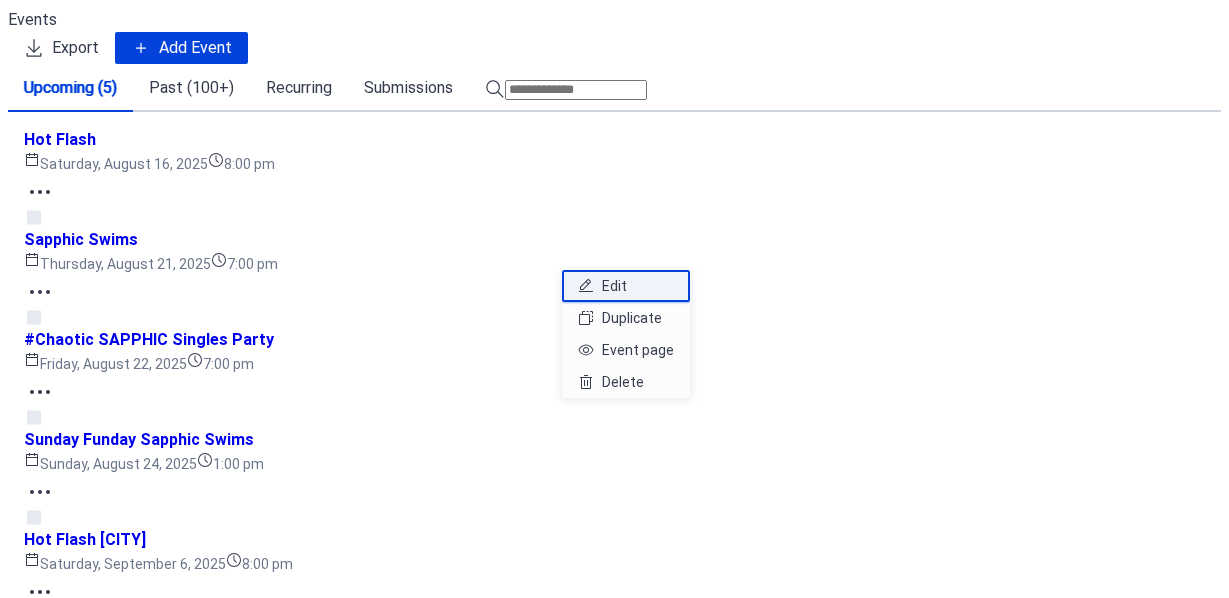 click on "Edit" at bounding box center (626, 286) 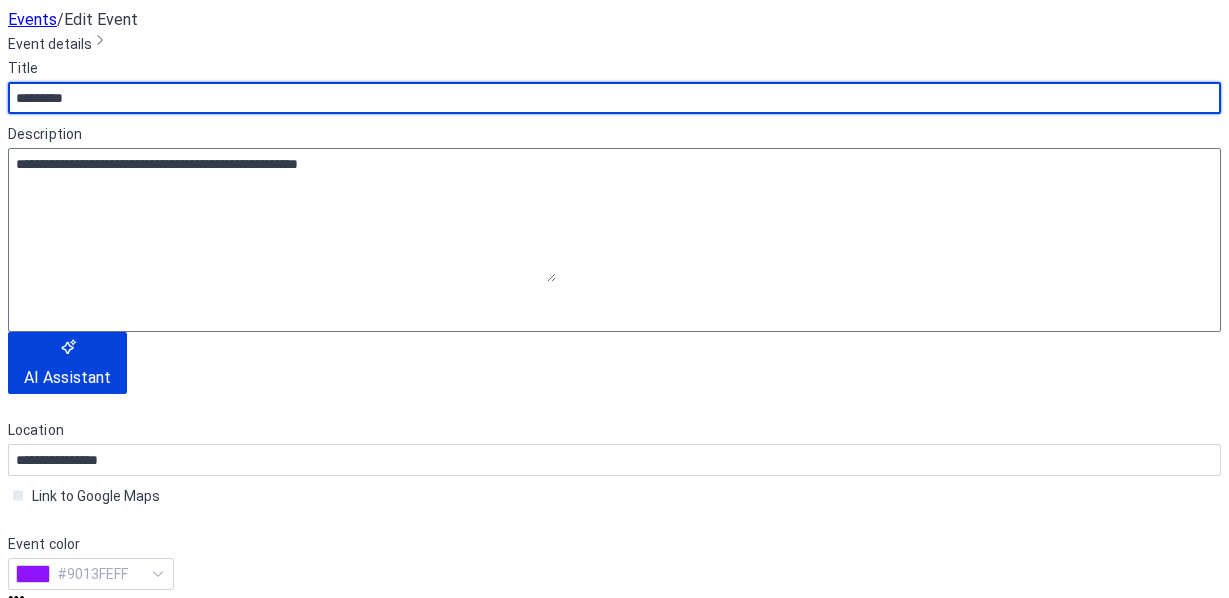 scroll, scrollTop: 236, scrollLeft: 0, axis: vertical 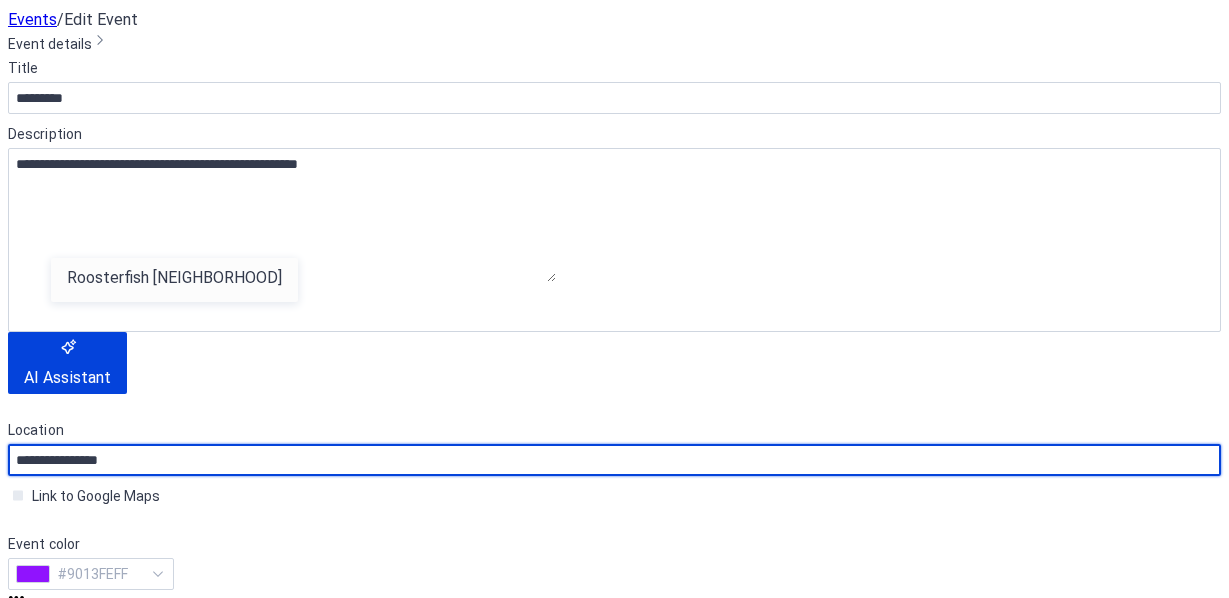 click on "**********" at bounding box center (614, 460) 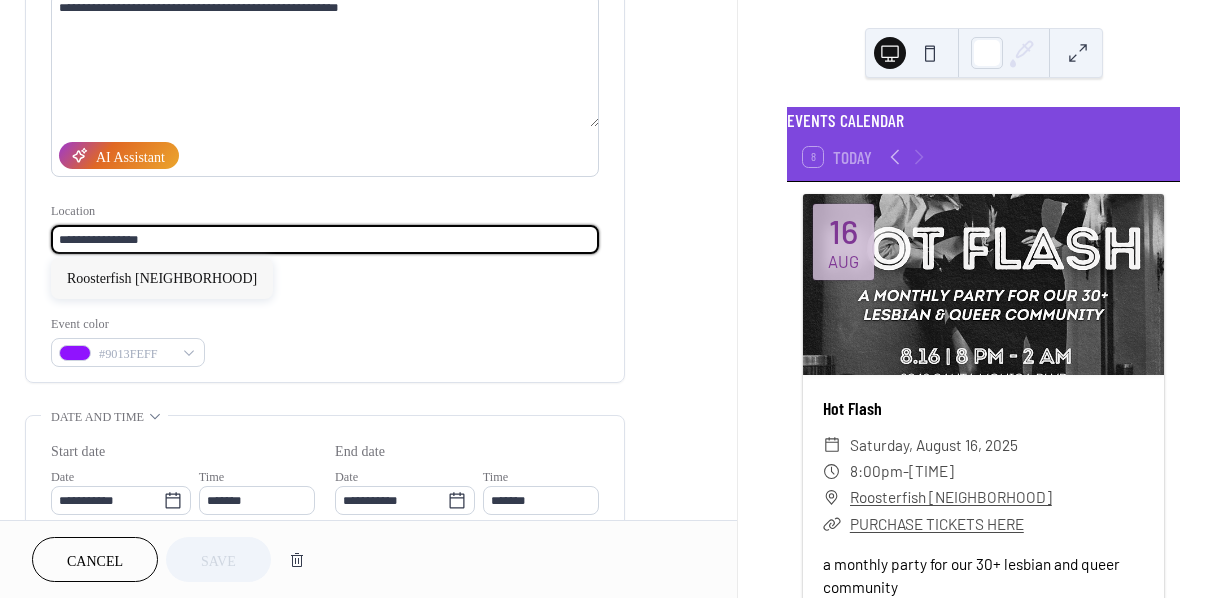 click on "**********" at bounding box center [325, 134] 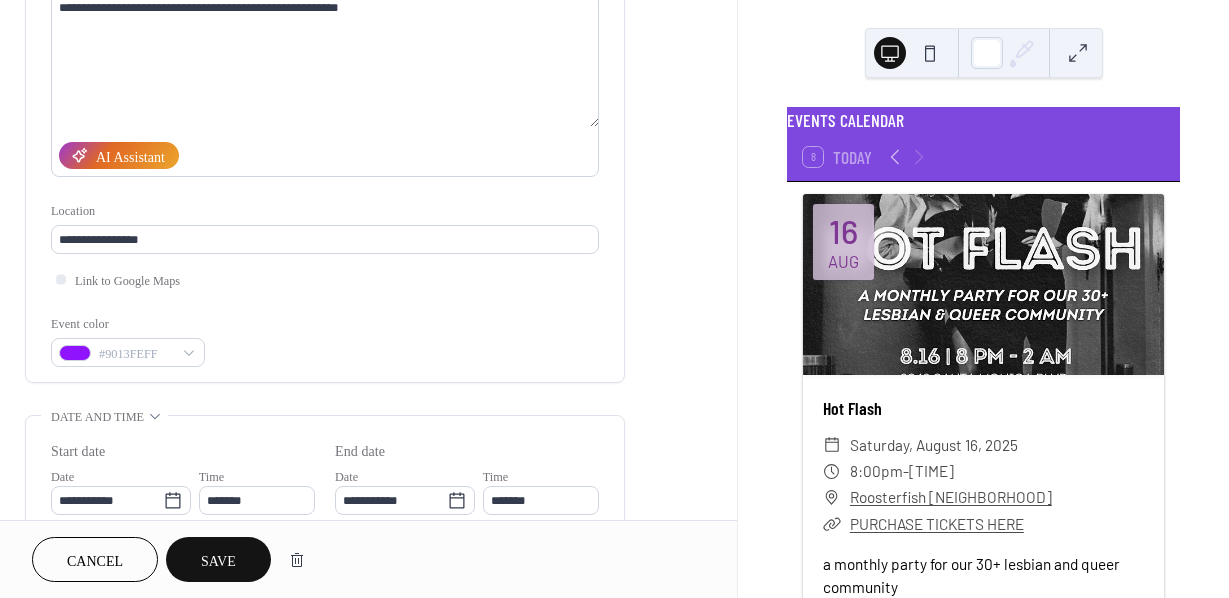 click on "Cancel" at bounding box center [95, 561] 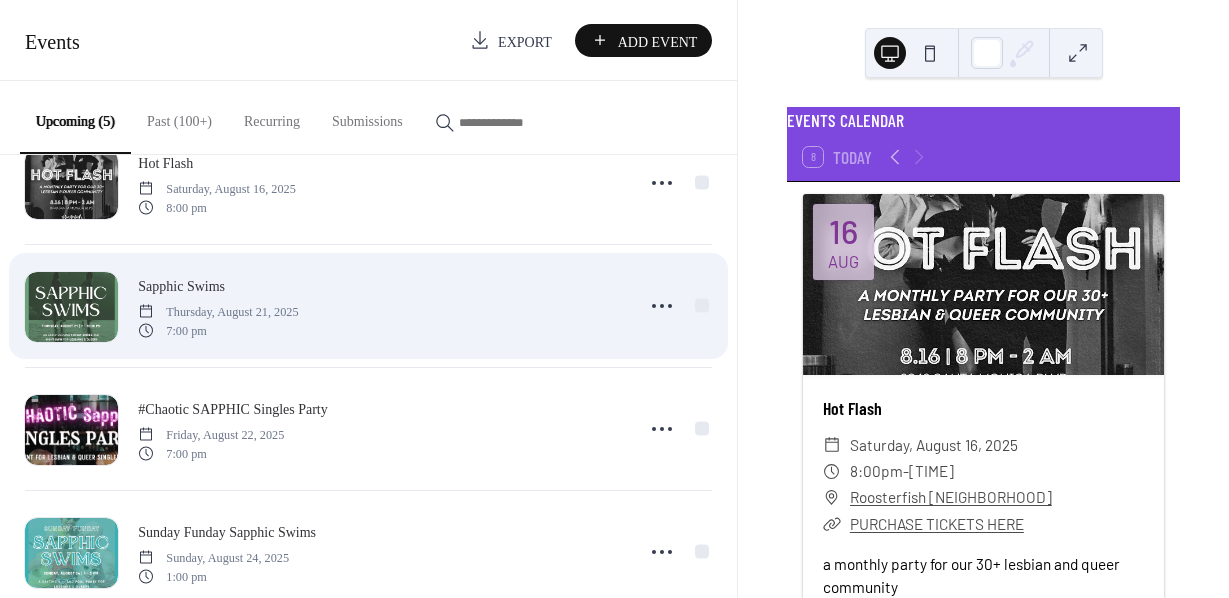 scroll, scrollTop: 68, scrollLeft: 0, axis: vertical 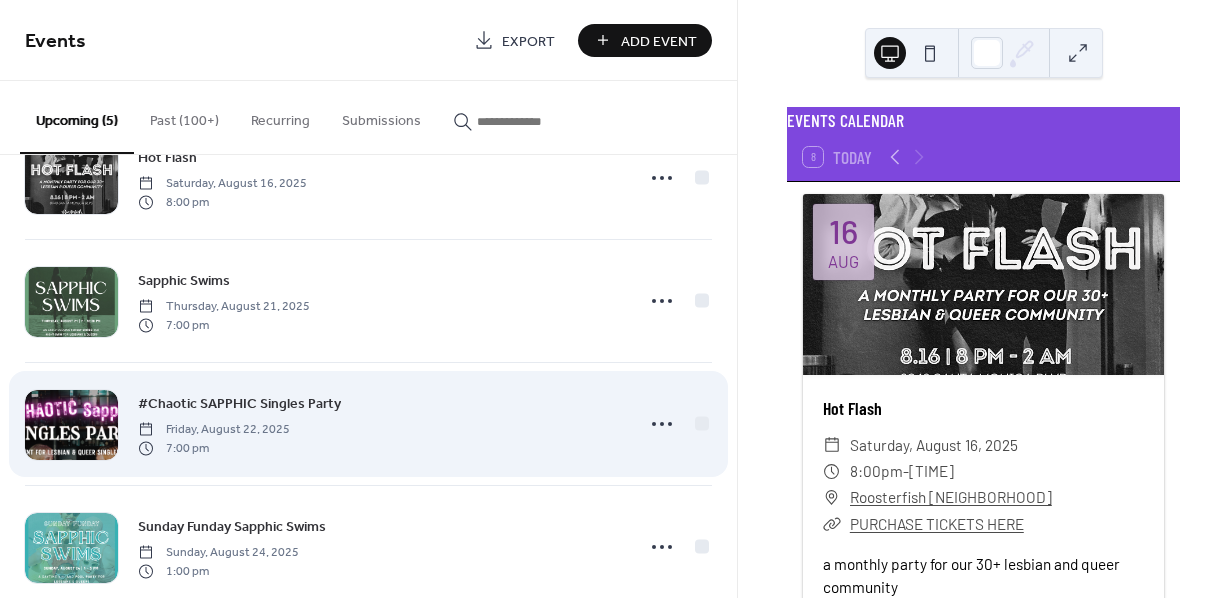 click on "#Chaotic SAPPHIC Singles Party Friday, August 22, 2025 7:00 pm" at bounding box center (380, 424) 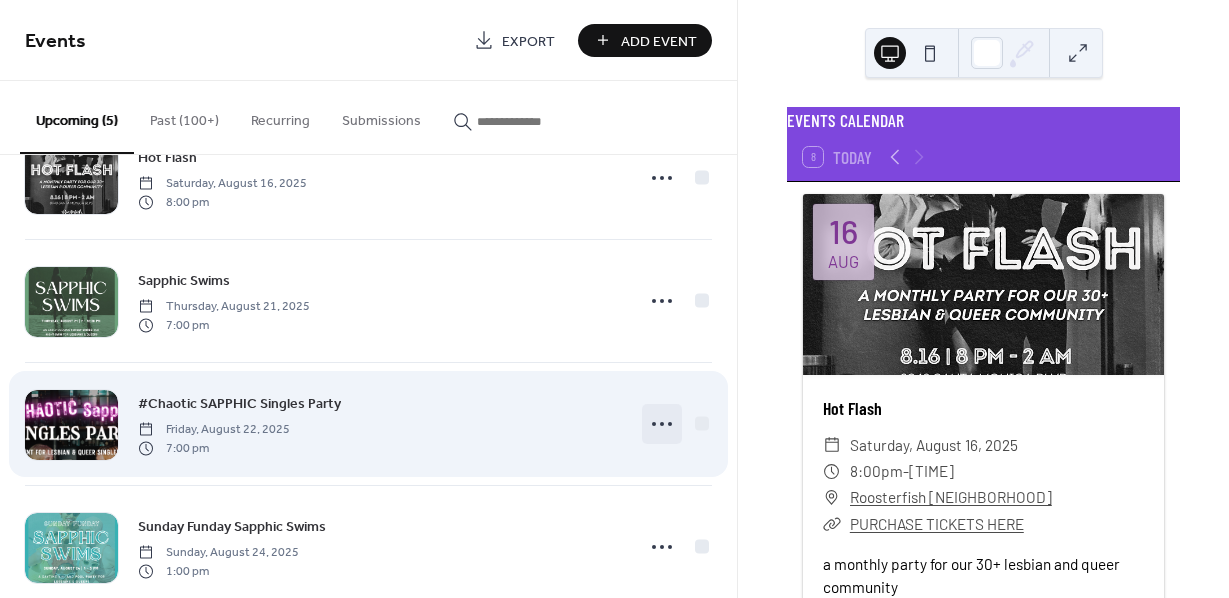 click 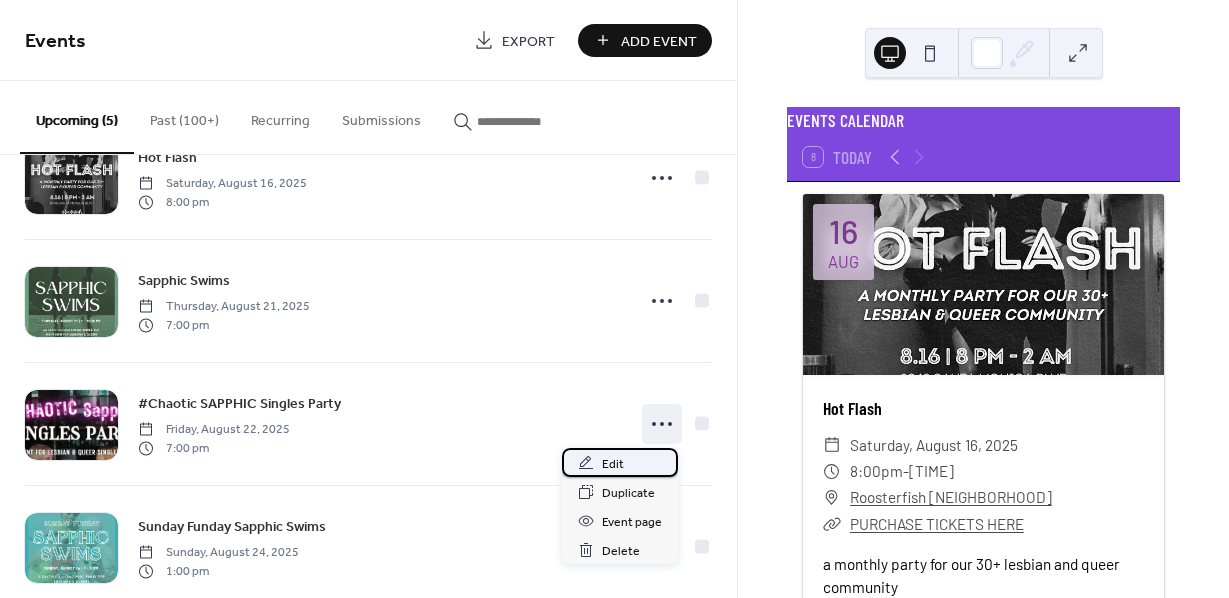 click on "Edit" at bounding box center [620, 462] 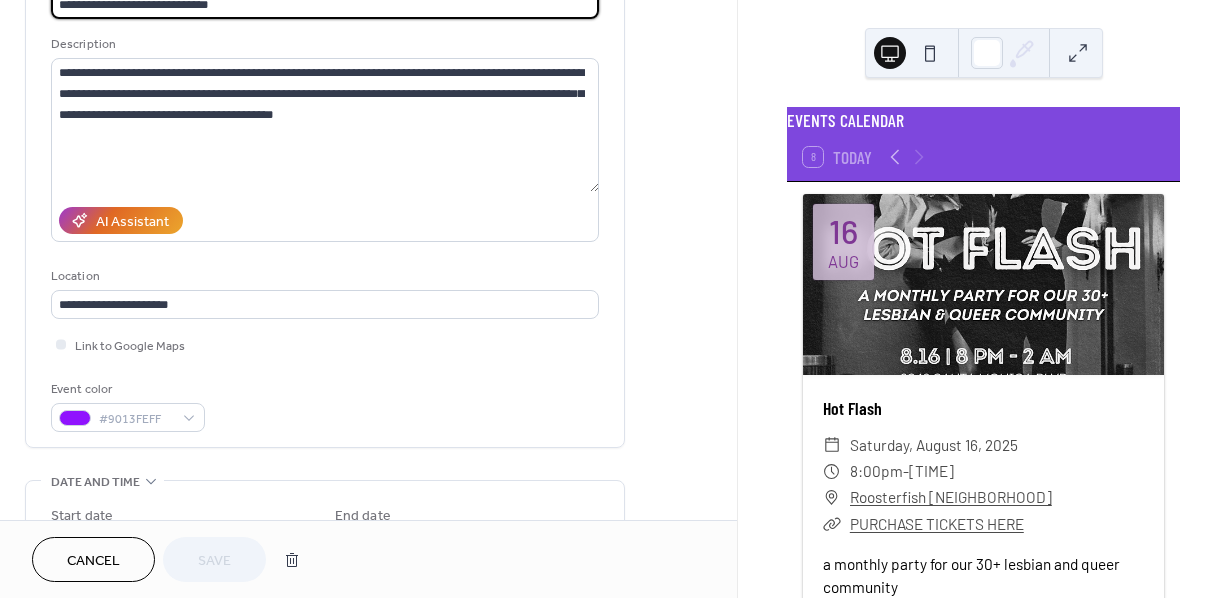 scroll, scrollTop: 173, scrollLeft: 0, axis: vertical 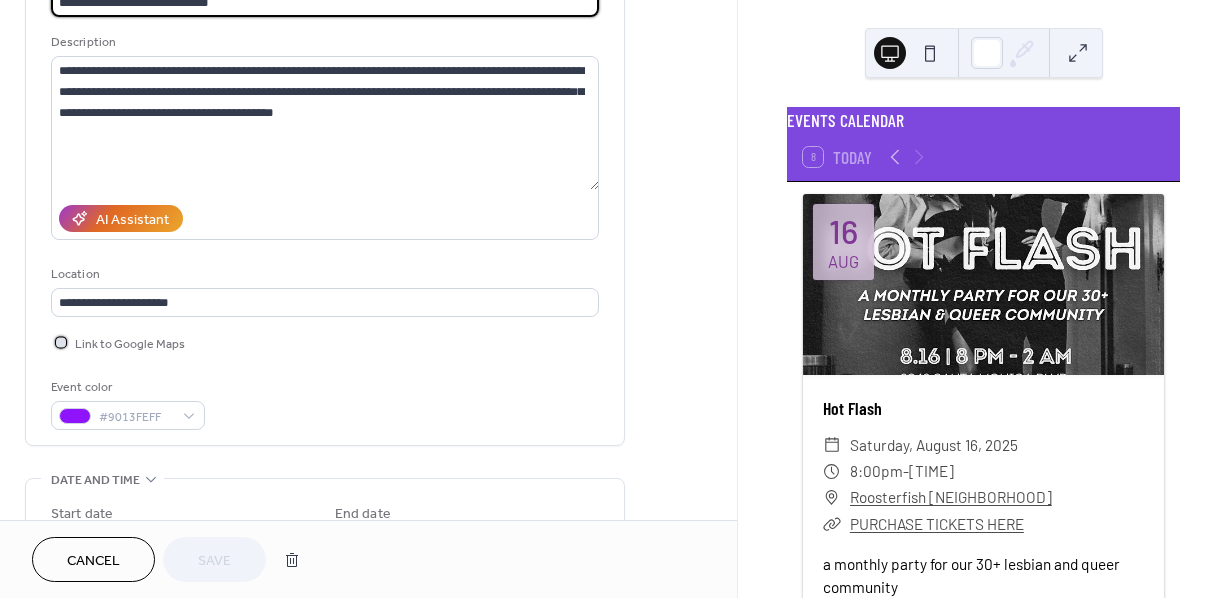 click on "Link to Google Maps" at bounding box center [130, 344] 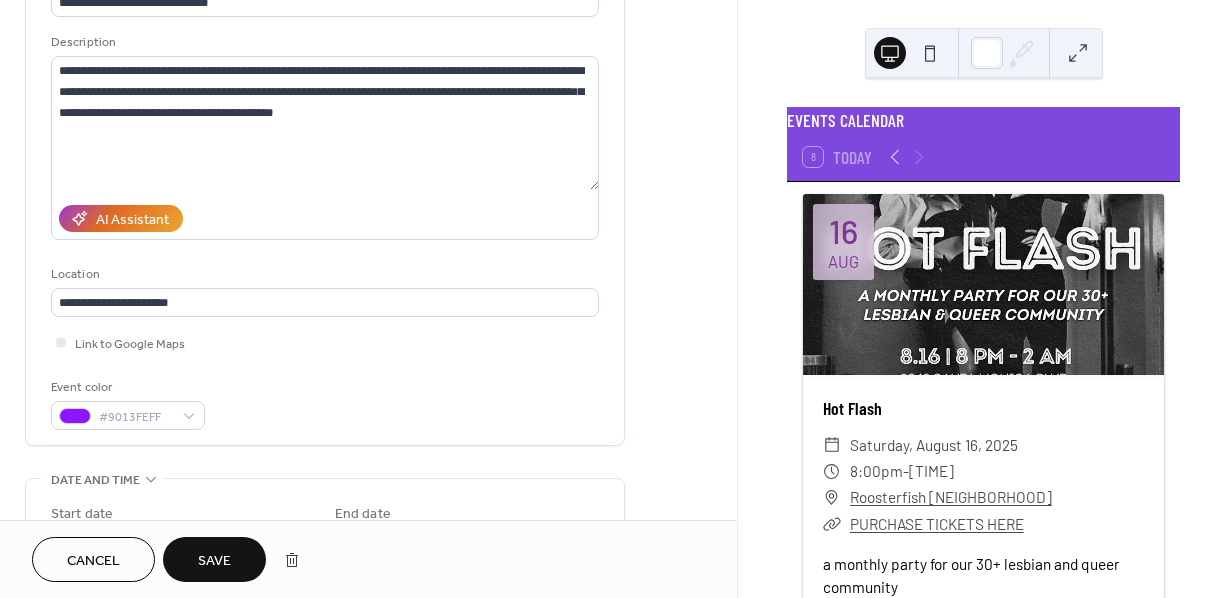 click on "Save" at bounding box center [214, 561] 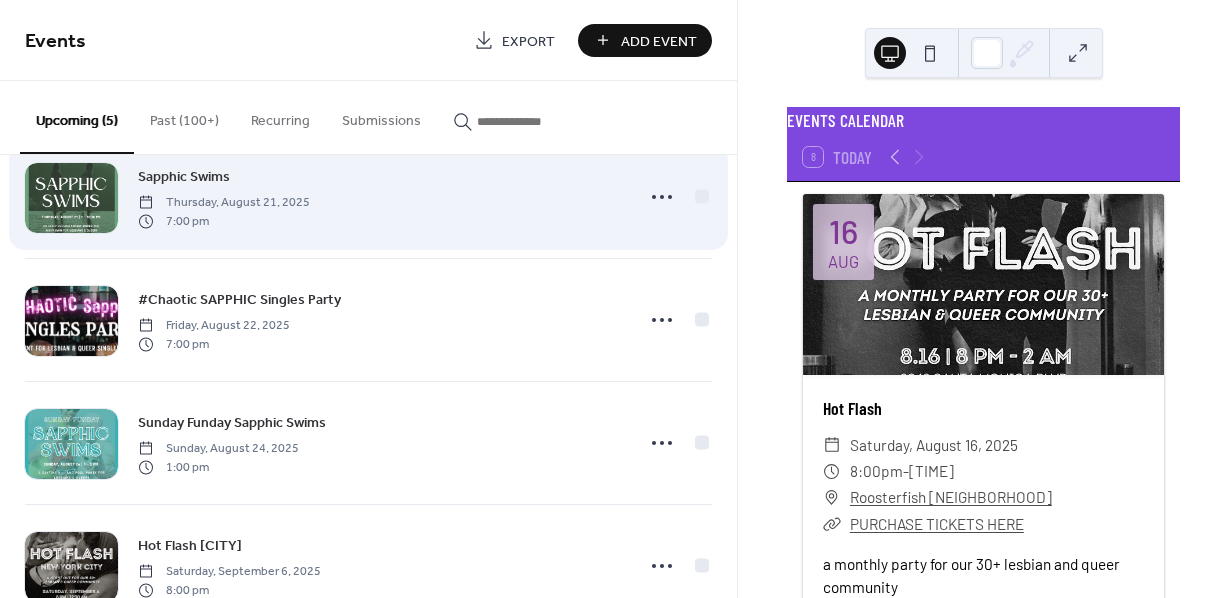 scroll, scrollTop: 187, scrollLeft: 0, axis: vertical 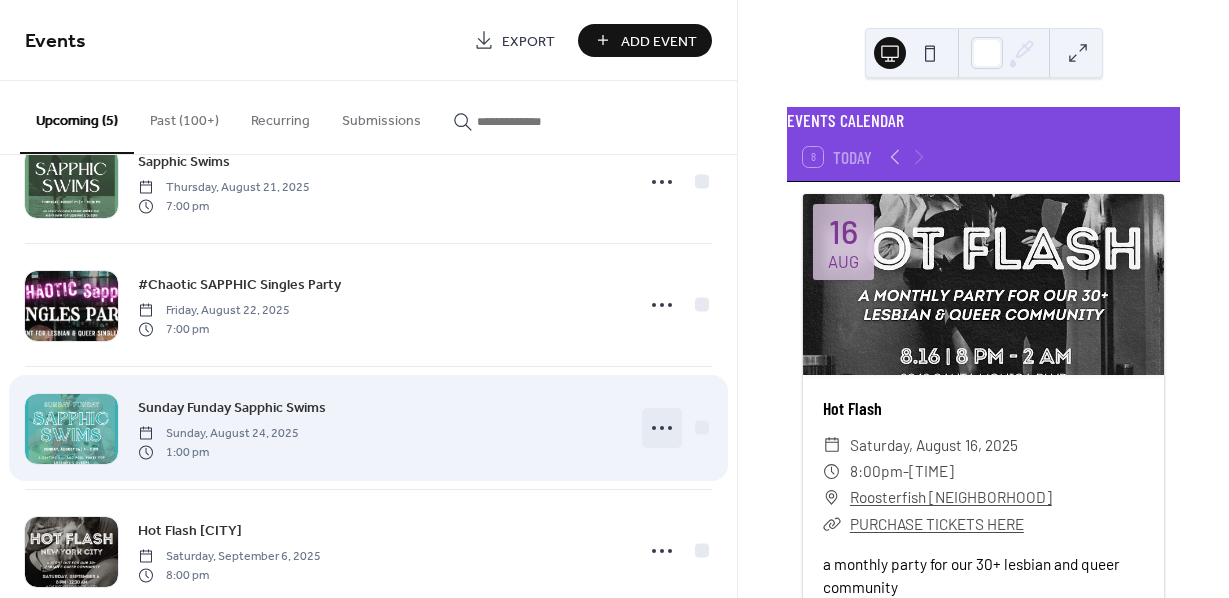 click 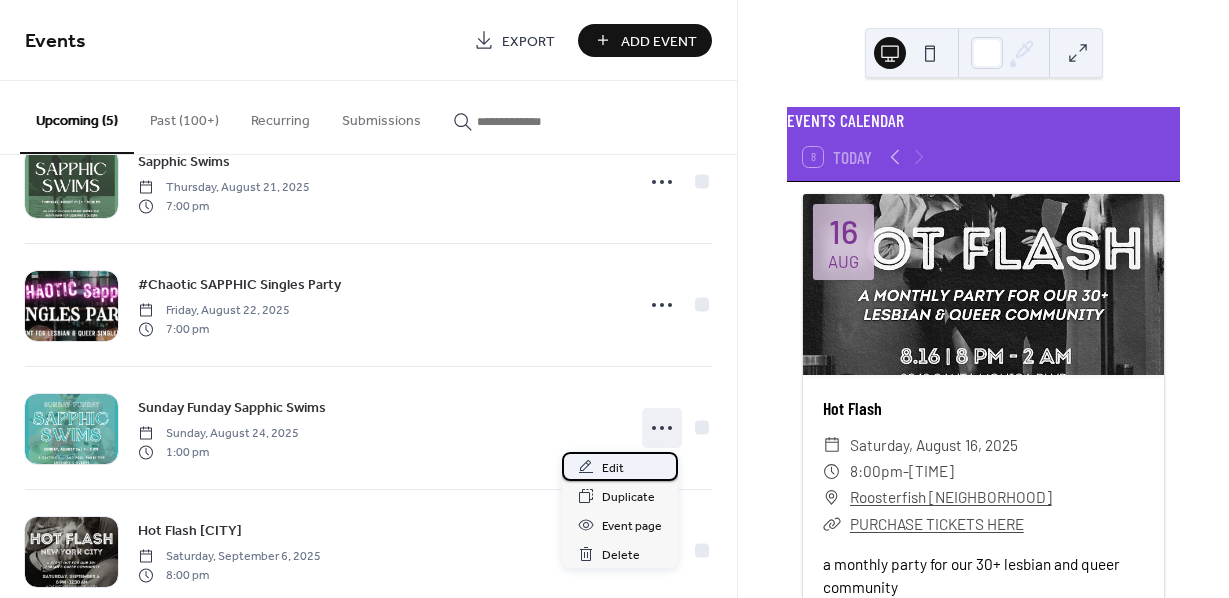 click on "Edit" at bounding box center [613, 468] 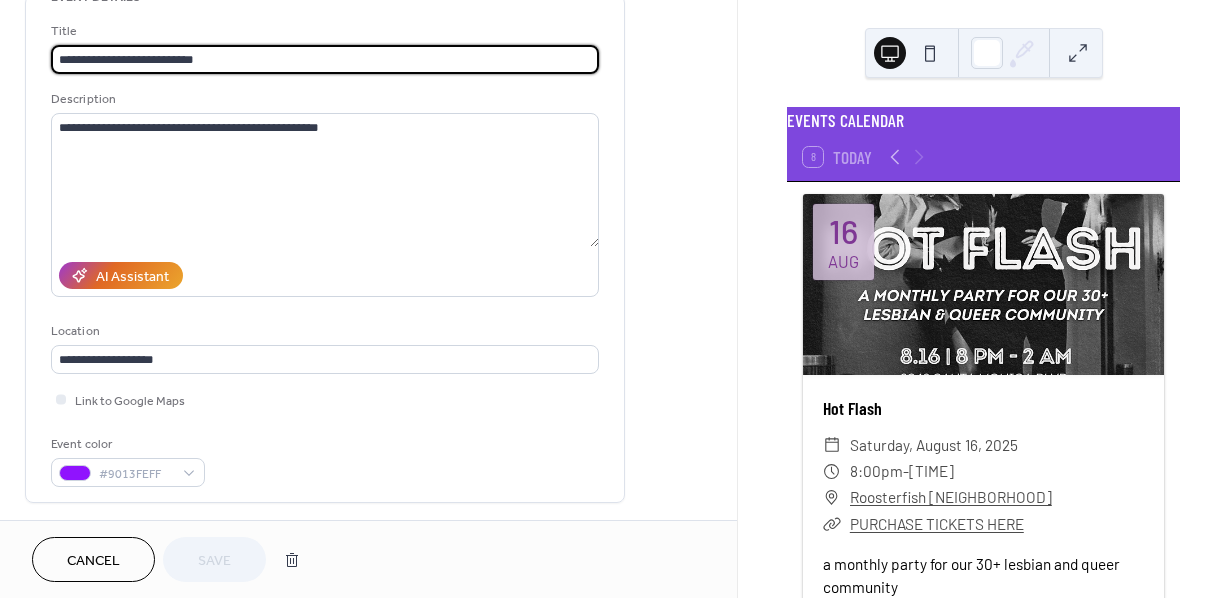 scroll, scrollTop: 149, scrollLeft: 0, axis: vertical 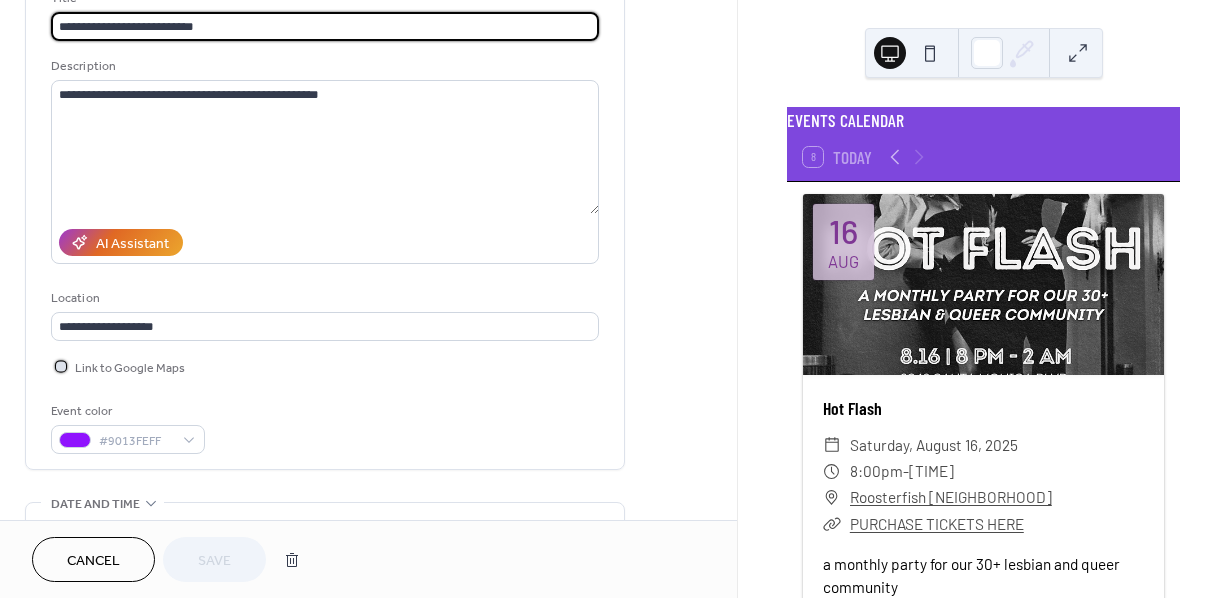 click at bounding box center [61, 366] 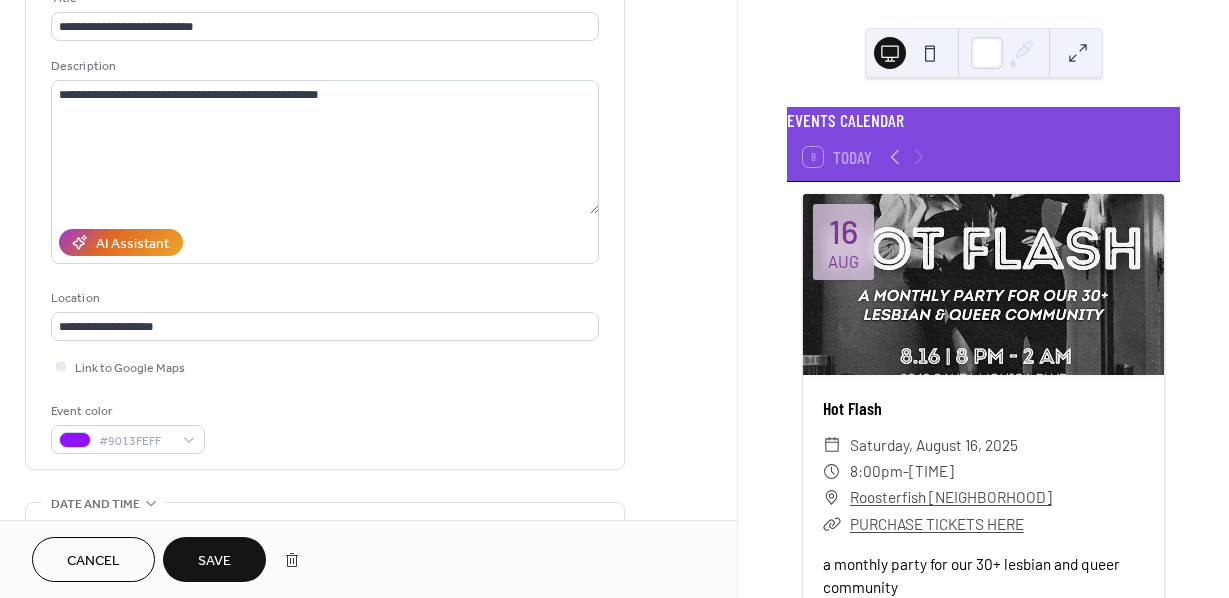 click on "Save" at bounding box center (214, 559) 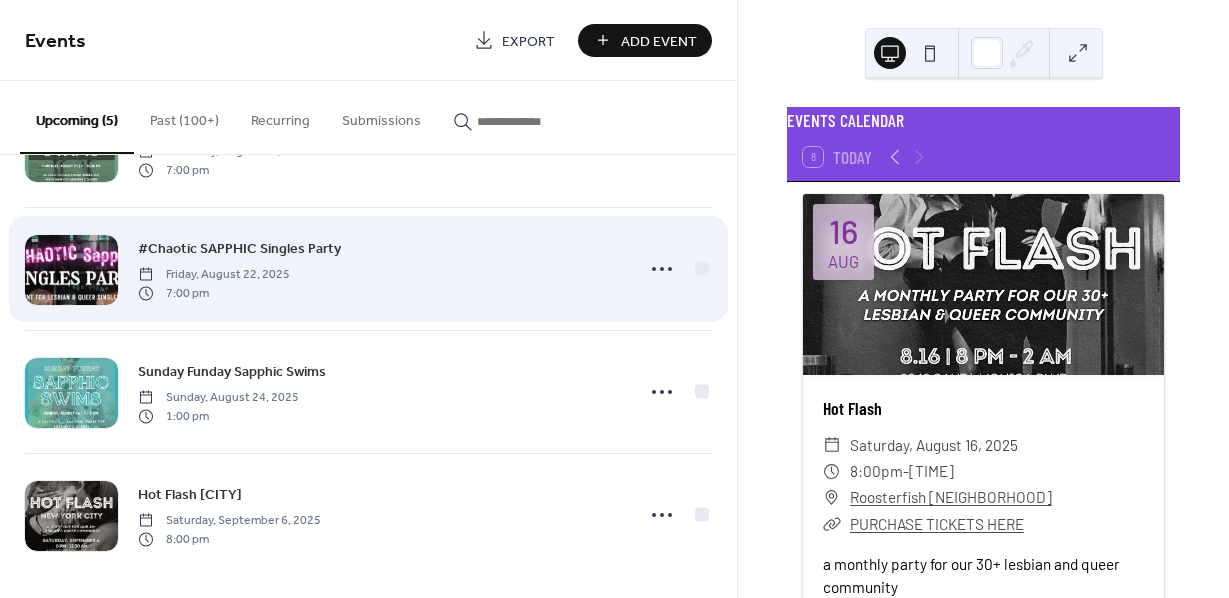 scroll, scrollTop: 226, scrollLeft: 0, axis: vertical 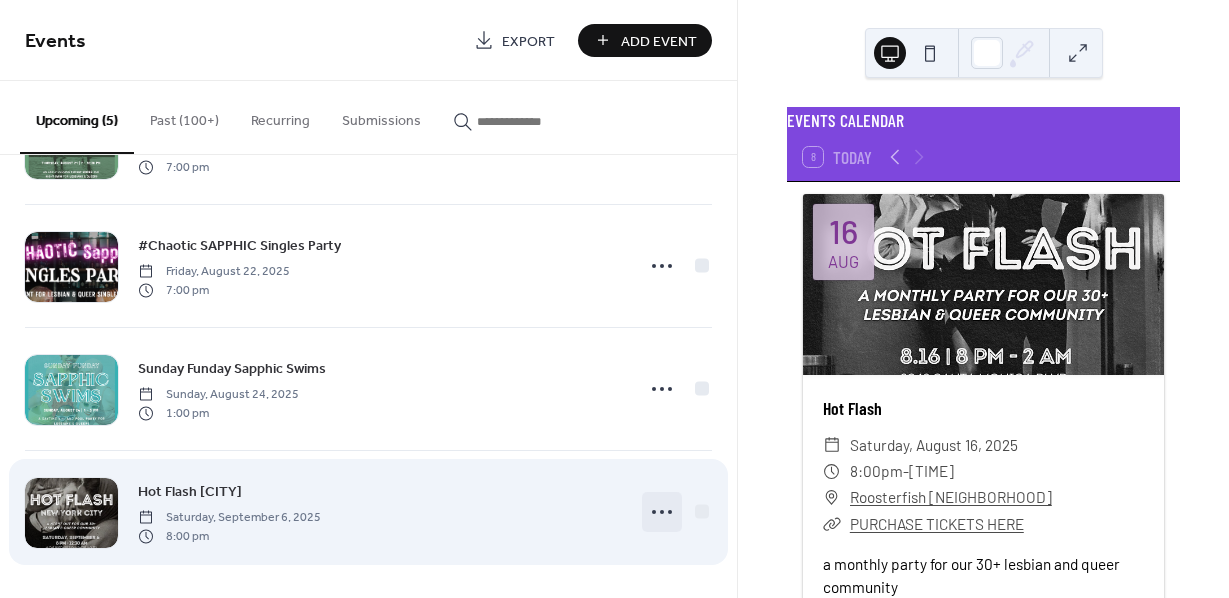 click 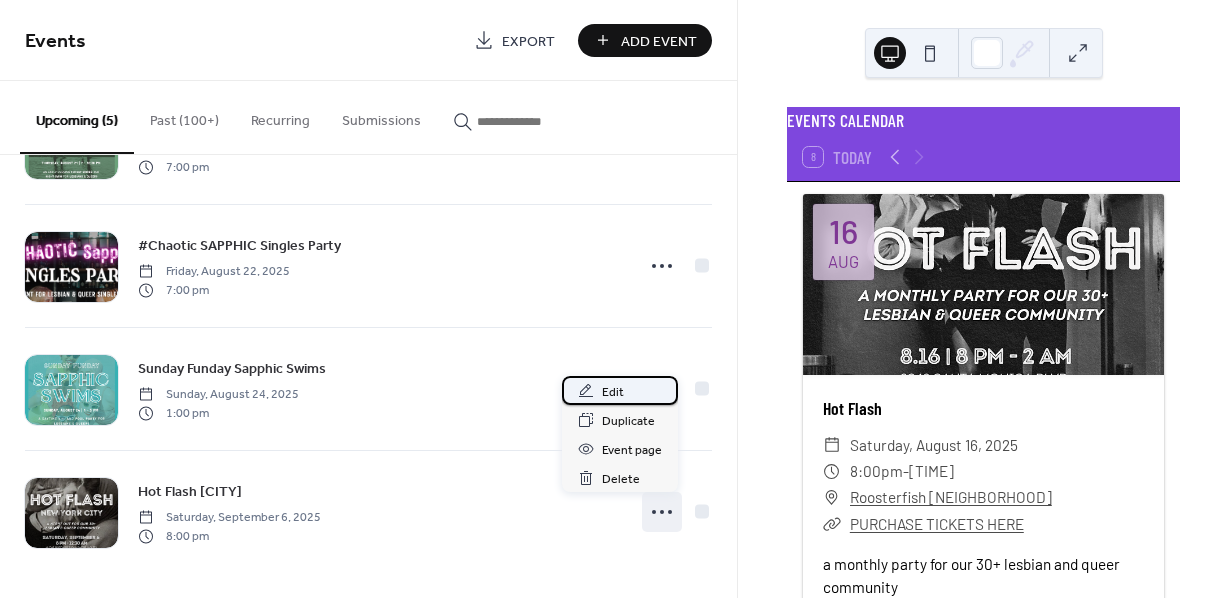 click on "Edit" at bounding box center [613, 392] 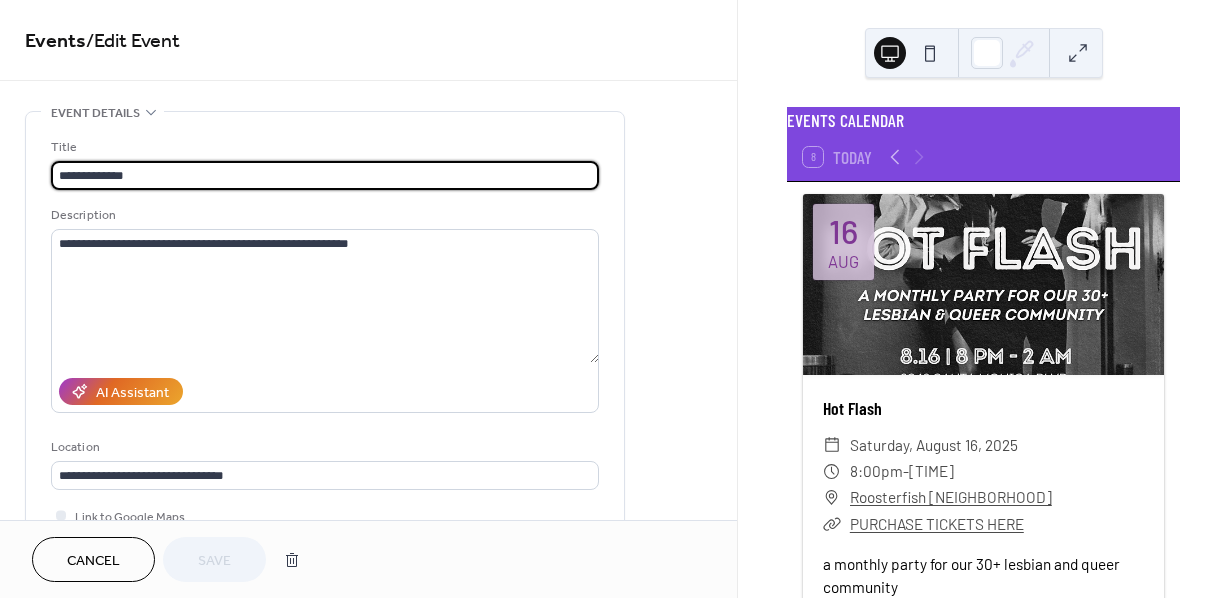 scroll, scrollTop: 107, scrollLeft: 0, axis: vertical 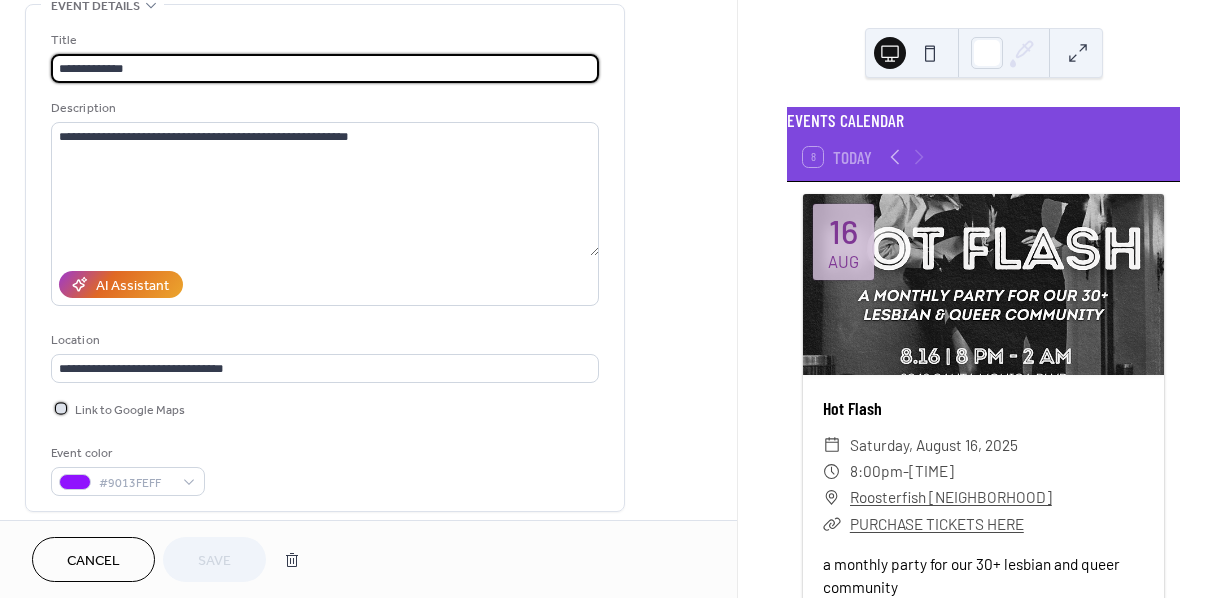 click on "Link to Google Maps" at bounding box center [130, 410] 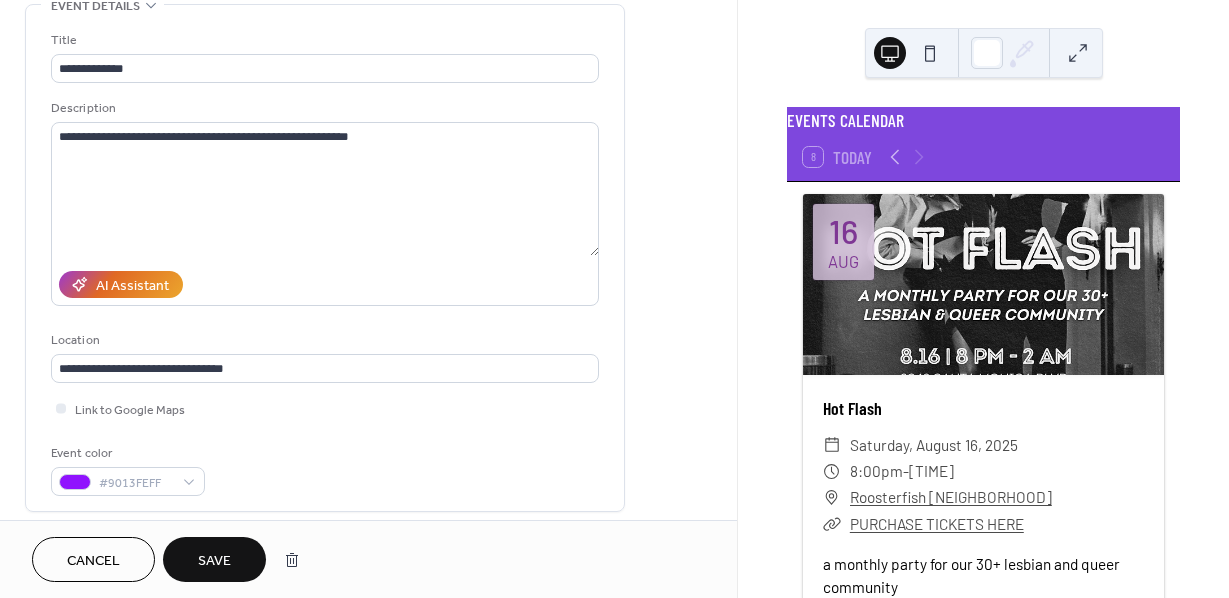 click on "Save" at bounding box center (214, 559) 